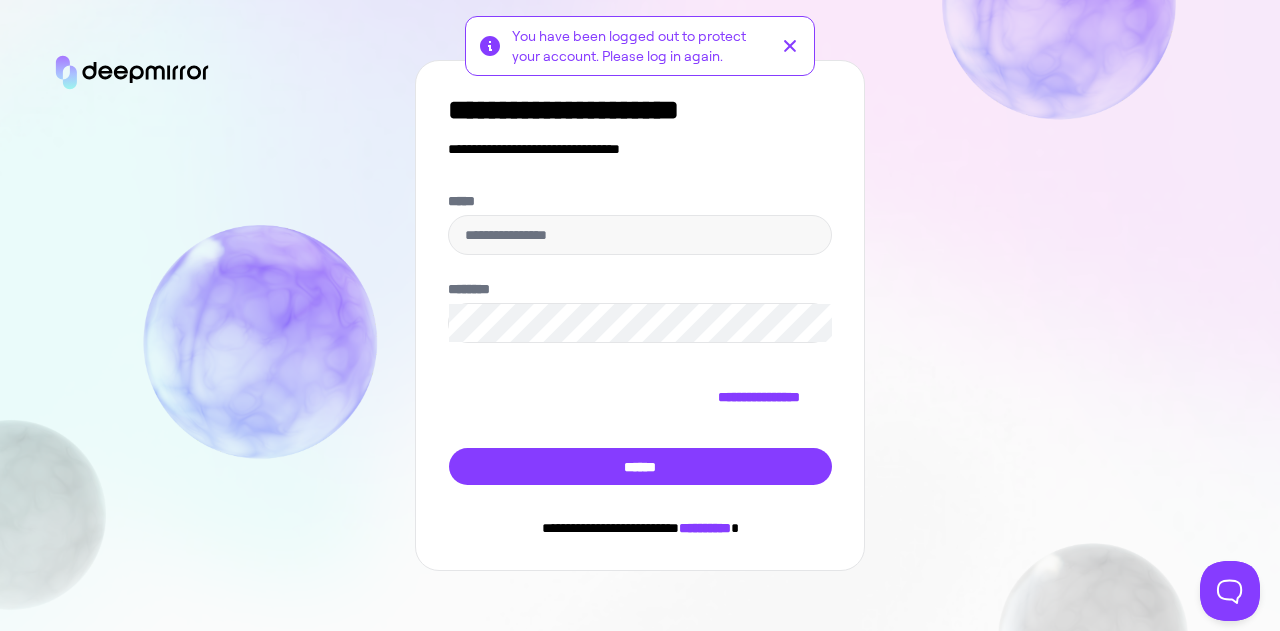 scroll, scrollTop: 0, scrollLeft: 0, axis: both 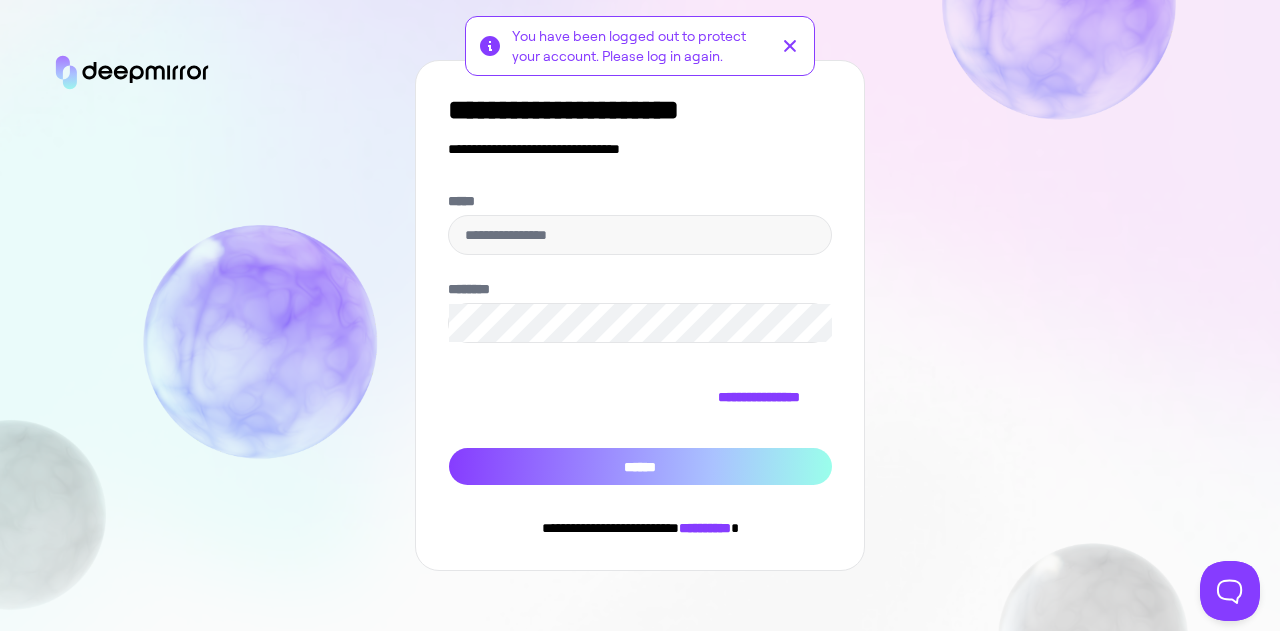 type on "**********" 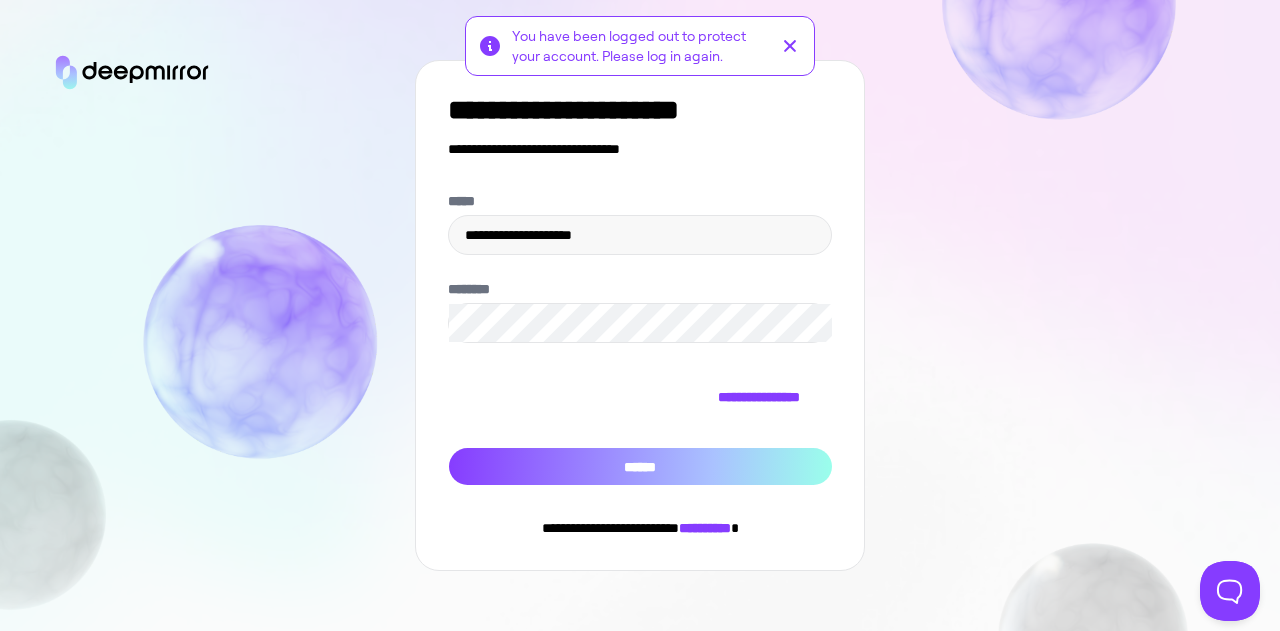 click on "******" at bounding box center (640, 466) 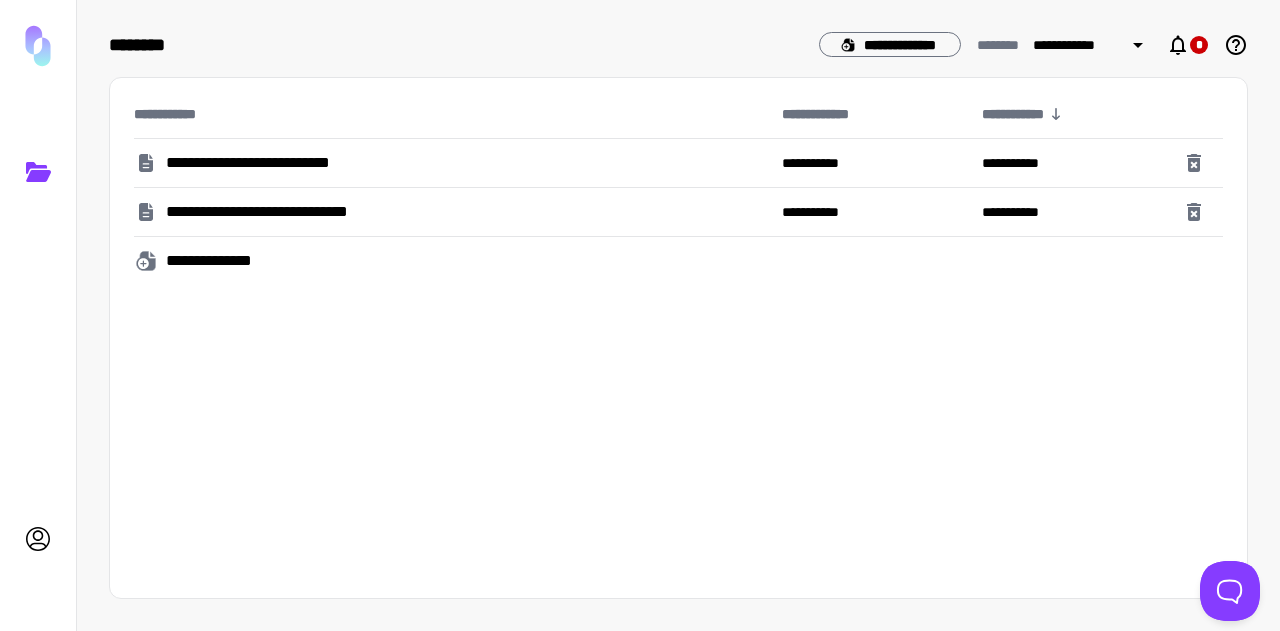 click on "**********" at bounding box center [280, 163] 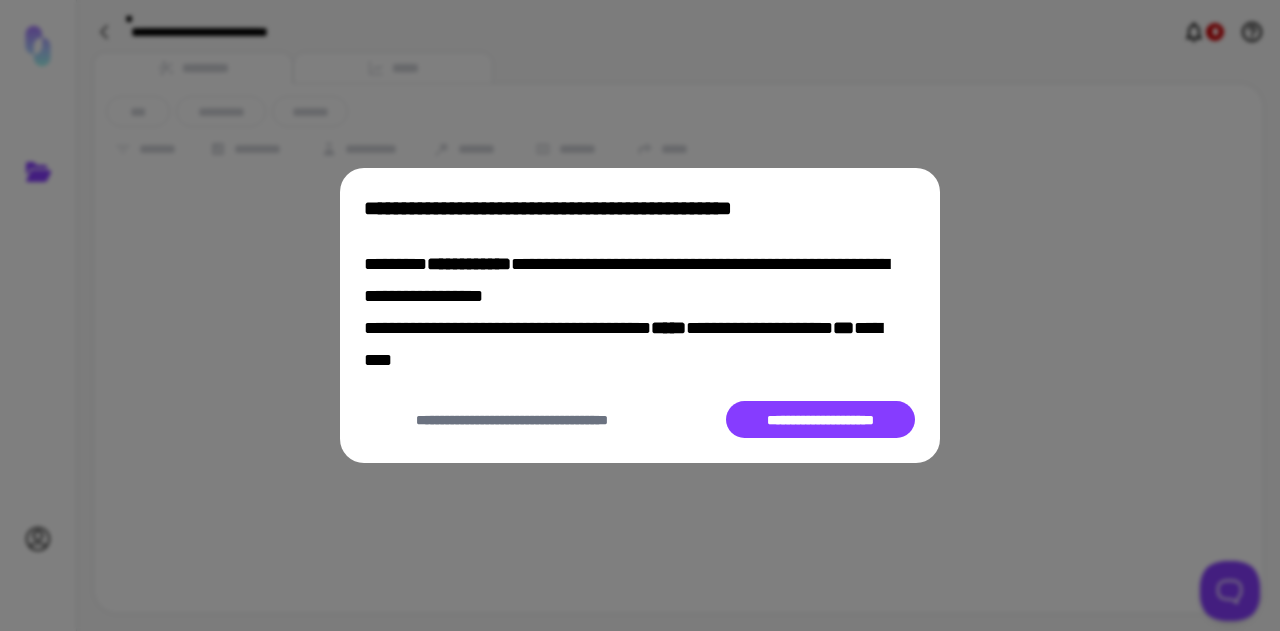click on "**********" at bounding box center (640, 315) 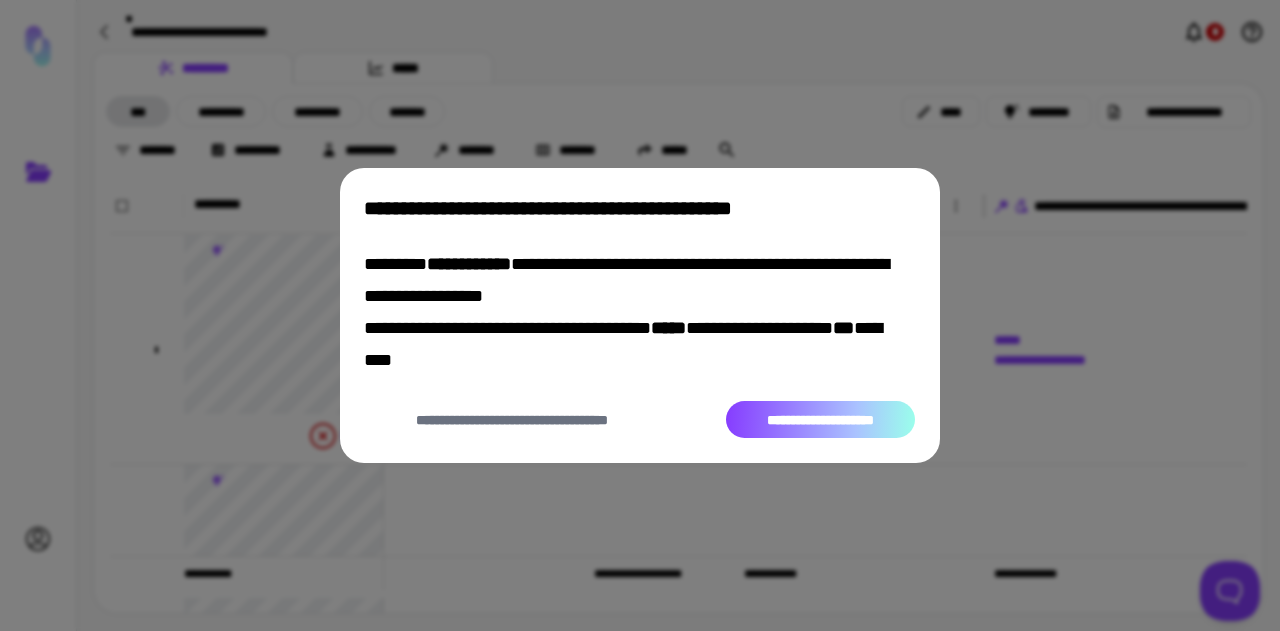click on "**********" at bounding box center (820, 419) 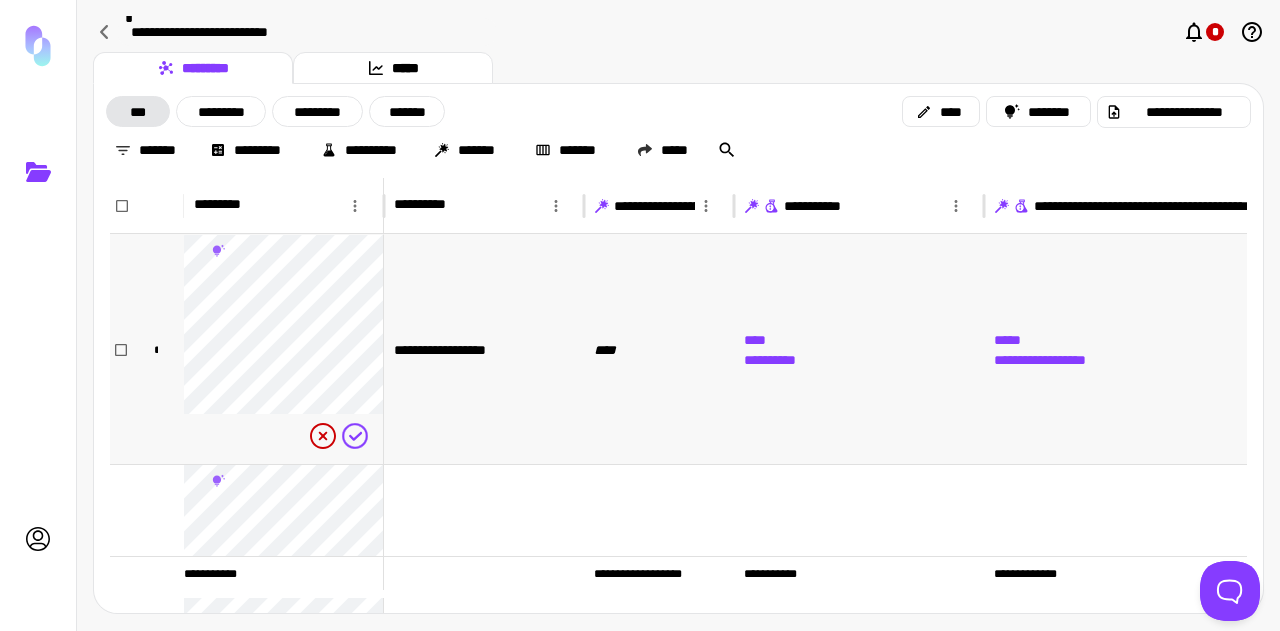 scroll, scrollTop: 0, scrollLeft: 0, axis: both 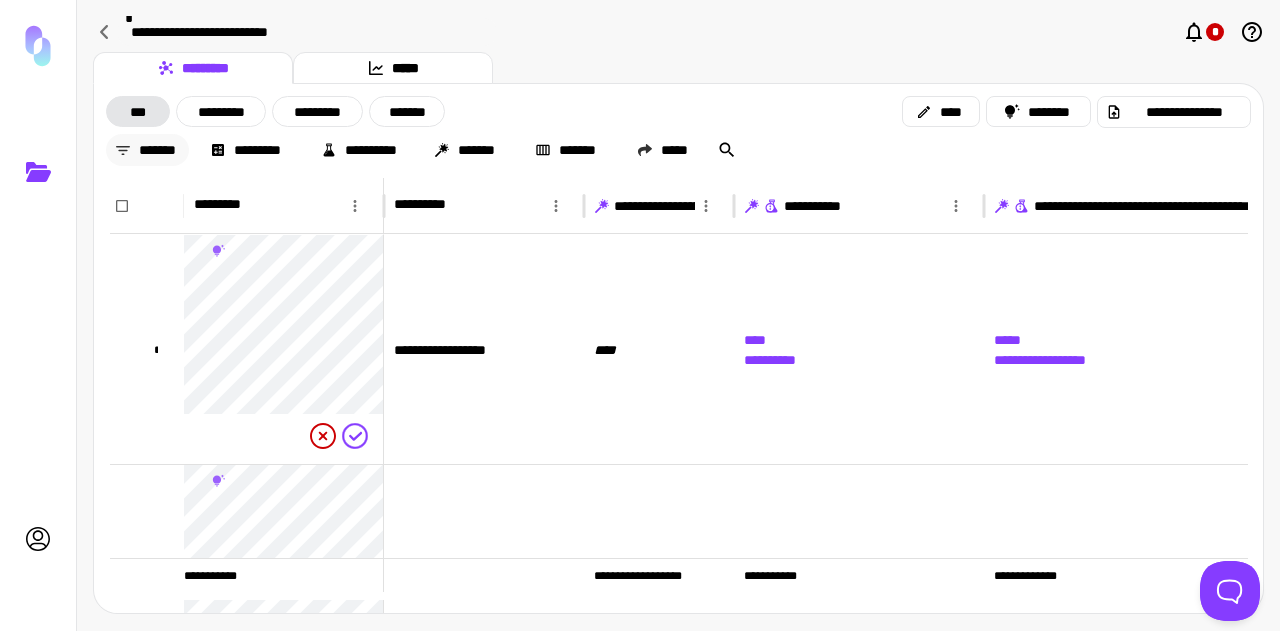 click on "*******" at bounding box center (147, 150) 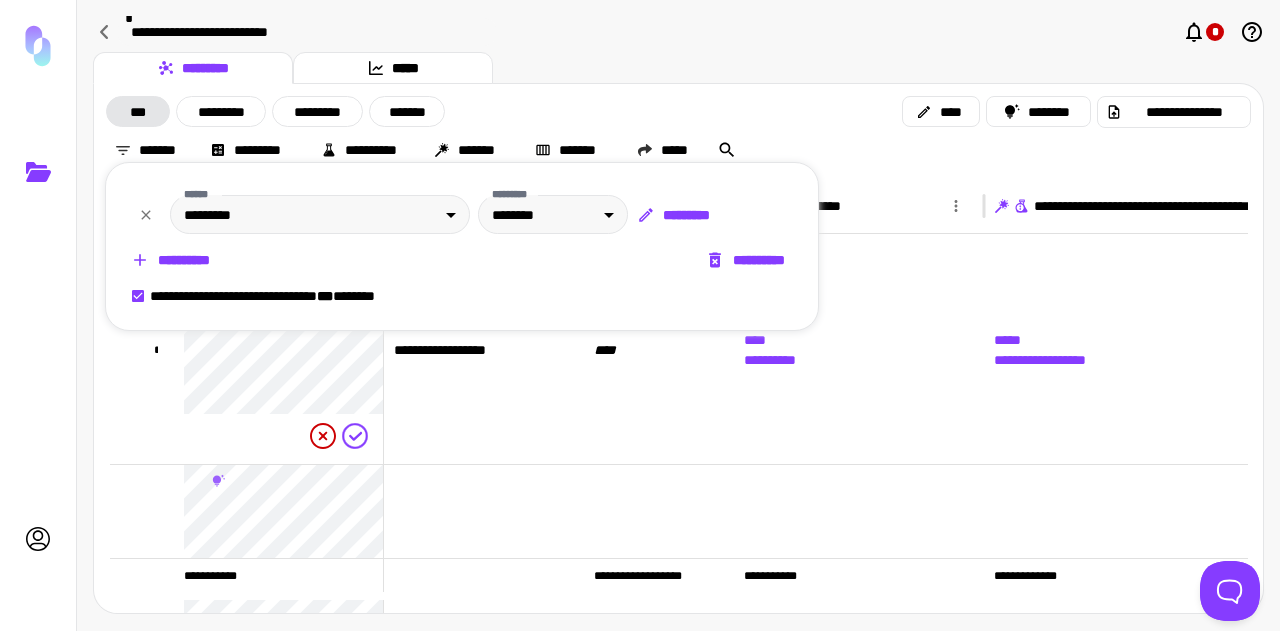 click on "**********" at bounding box center [172, 260] 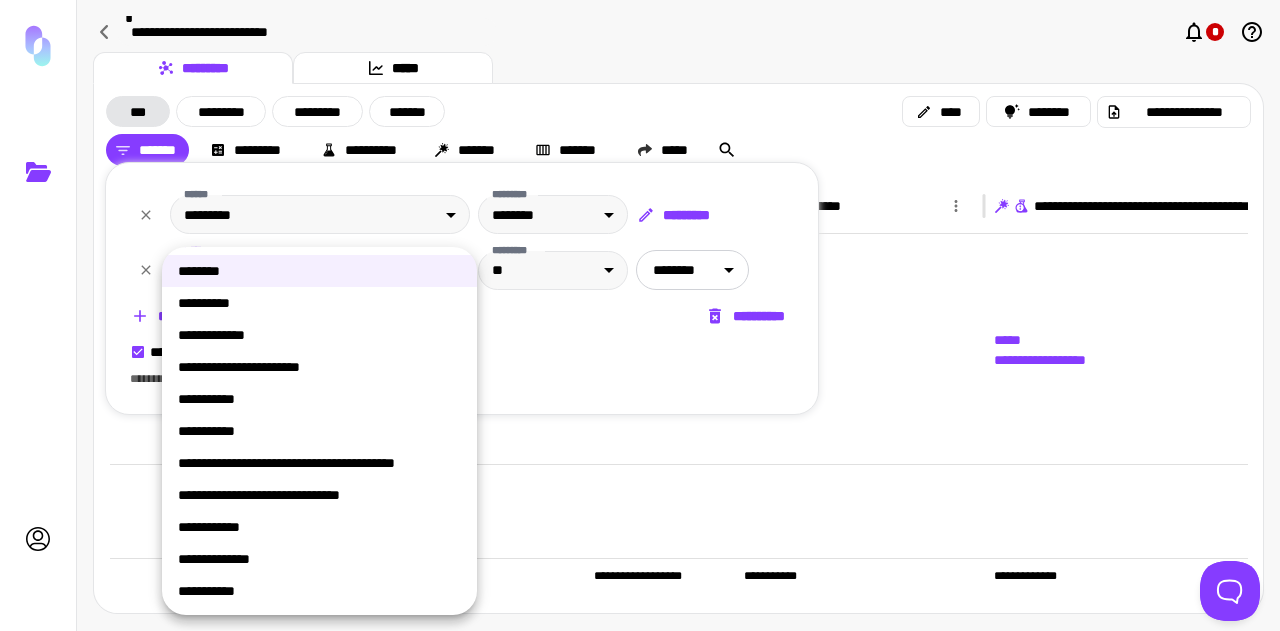 click on "**********" at bounding box center [640, 315] 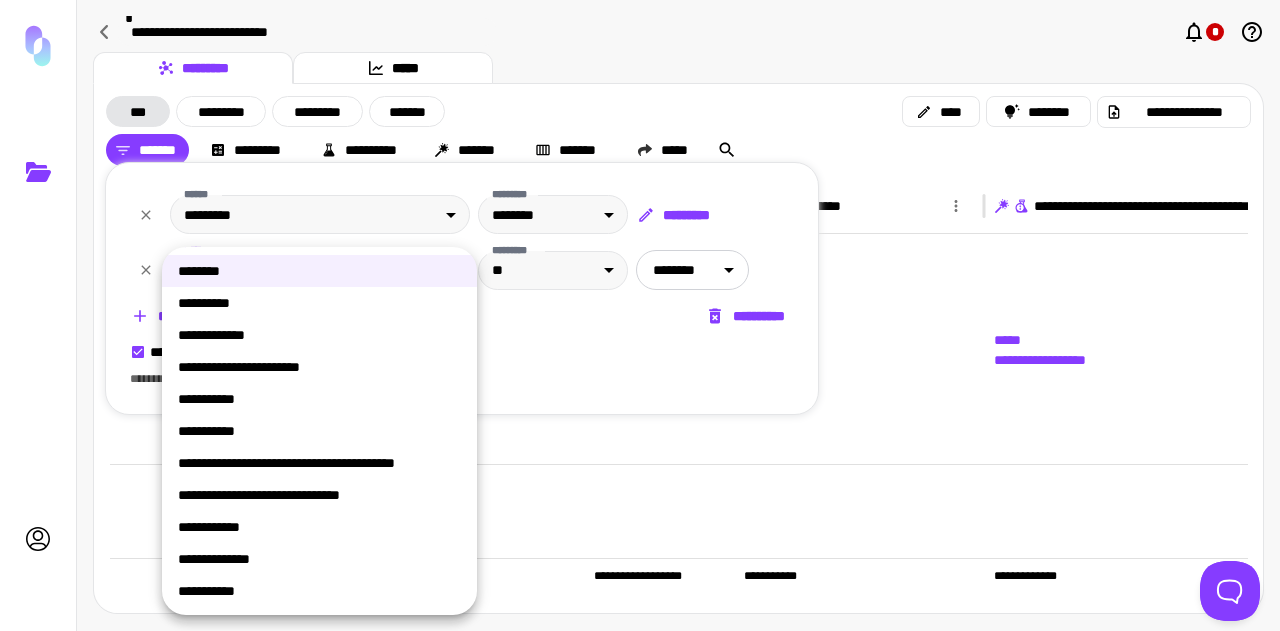 click on "**********" at bounding box center [319, 303] 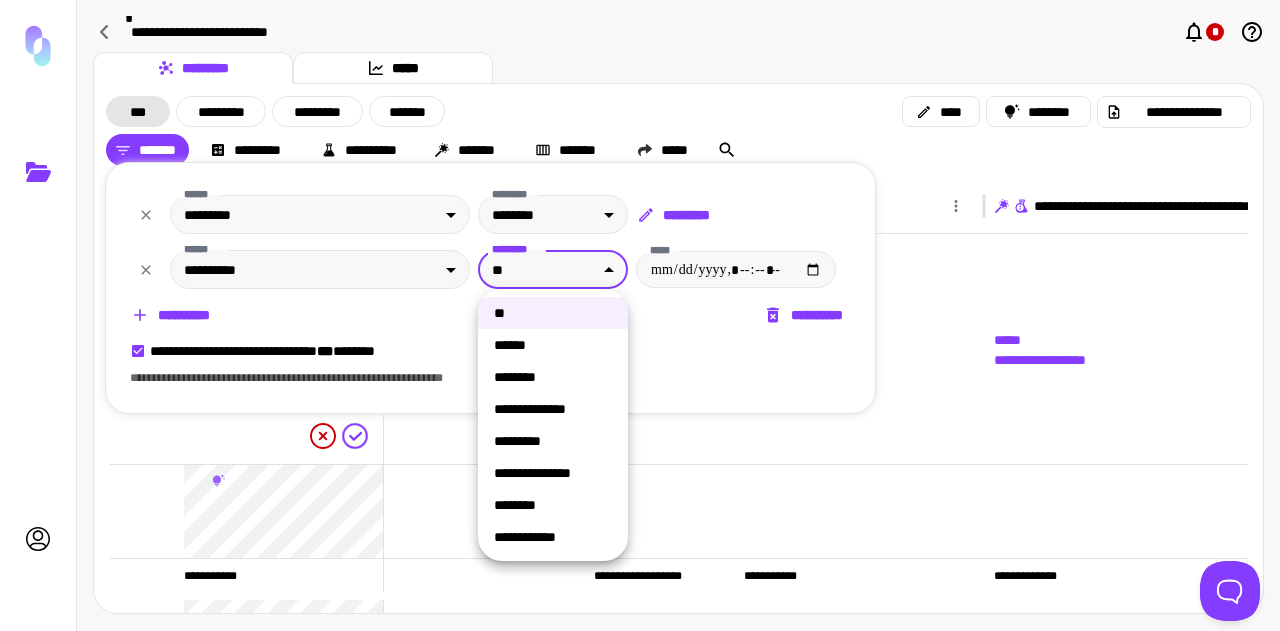 click on "**********" at bounding box center (640, 315) 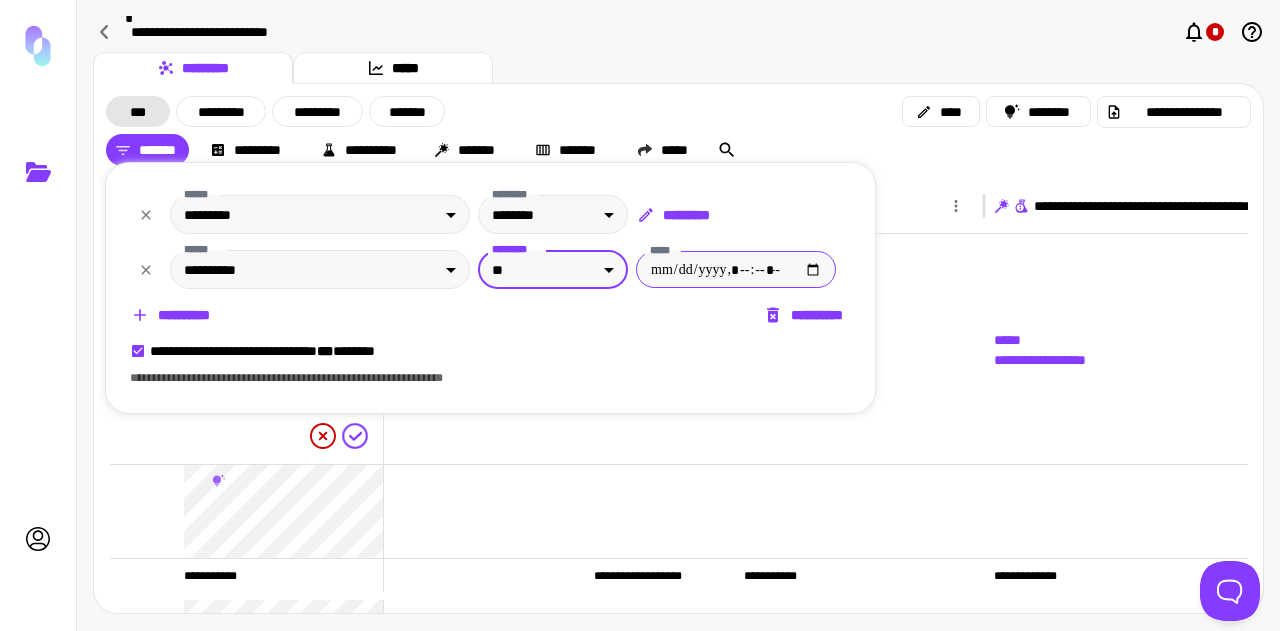 click on "*****" at bounding box center (736, 269) 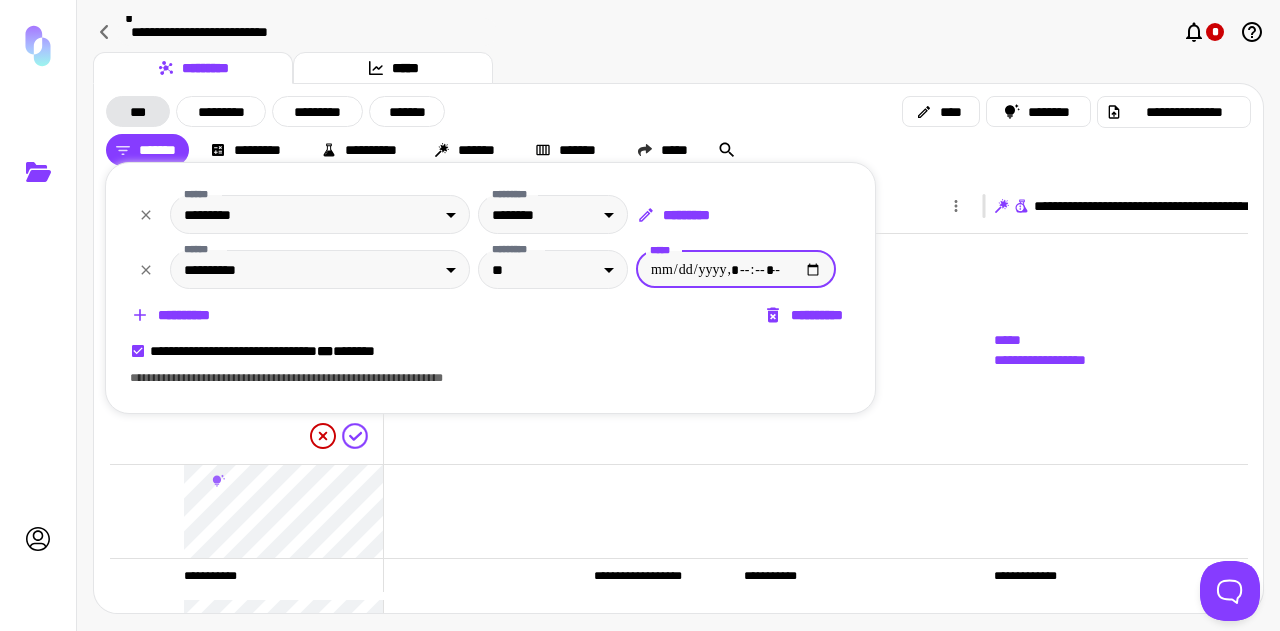 click on "*****" at bounding box center [736, 269] 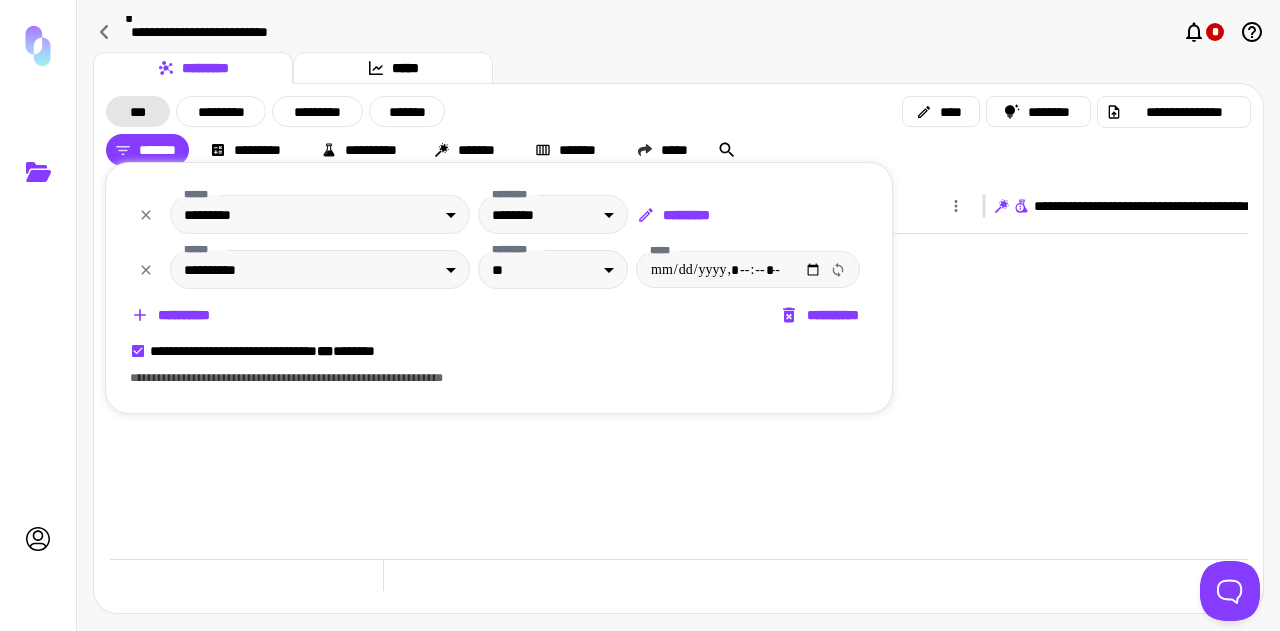 drag, startPoint x: 518, startPoint y: 343, endPoint x: 527, endPoint y: 331, distance: 15 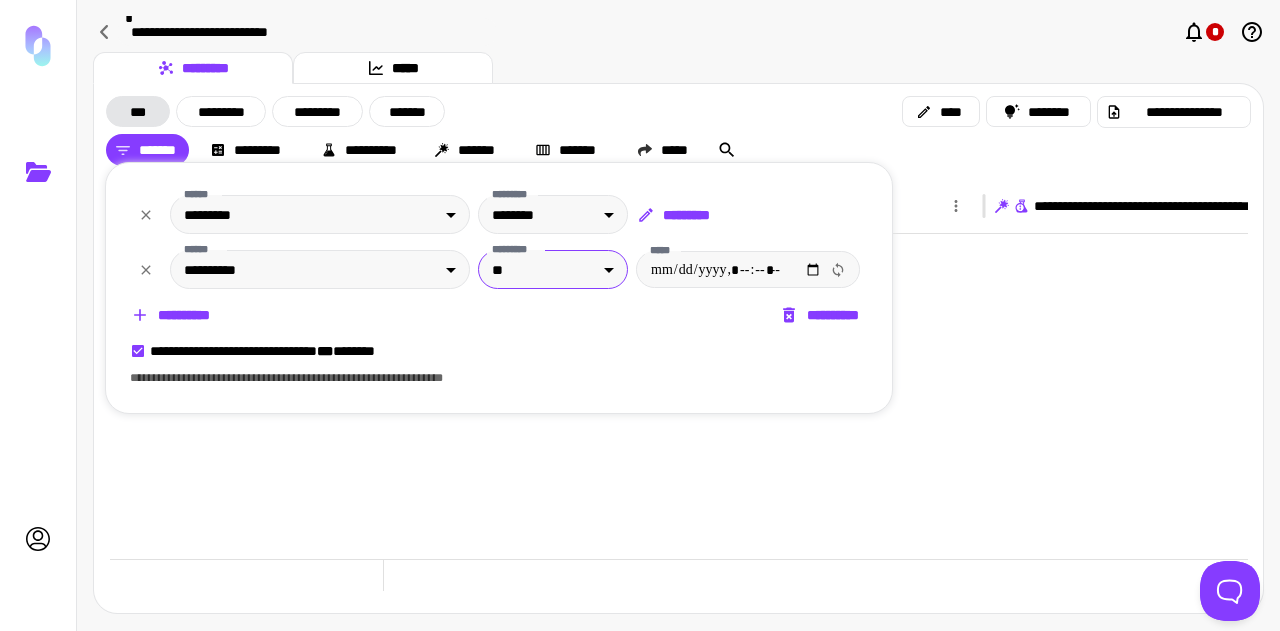 type on "**********" 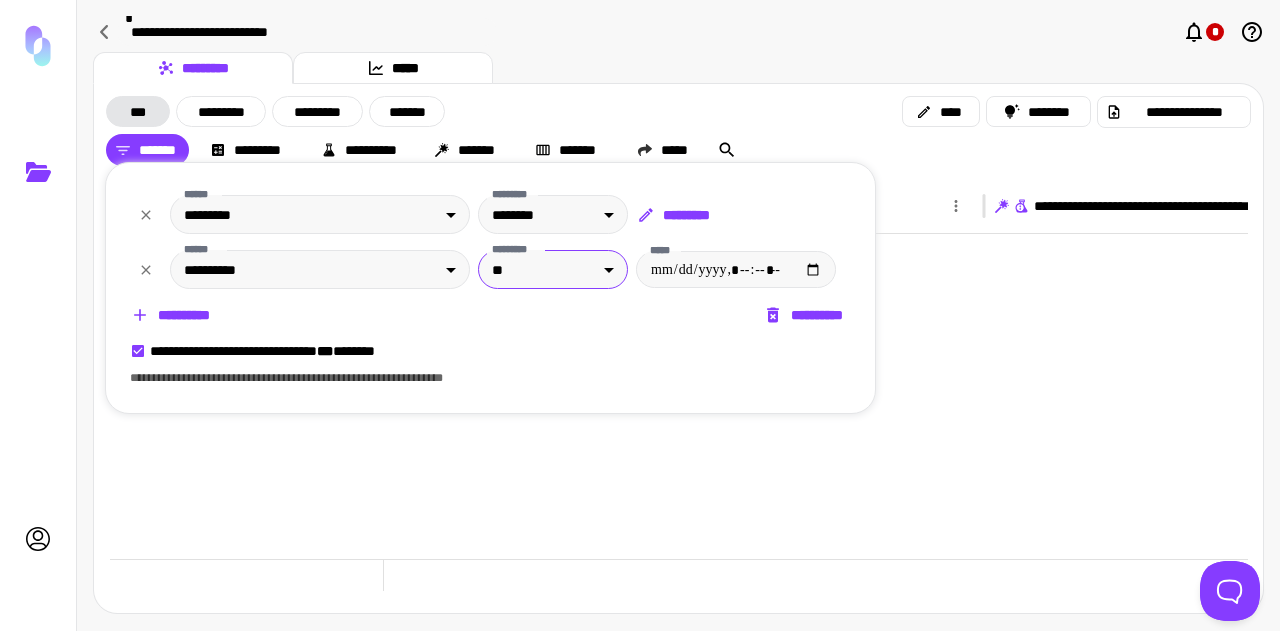 click on "**********" at bounding box center (640, 315) 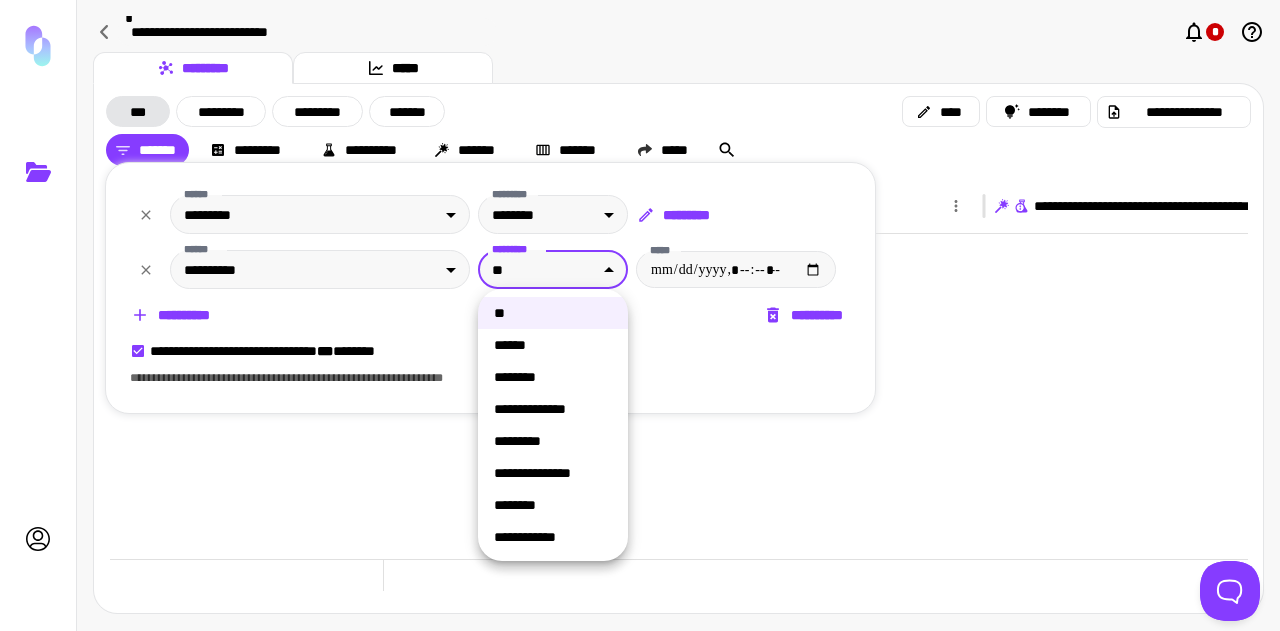 click on "********" at bounding box center (553, 377) 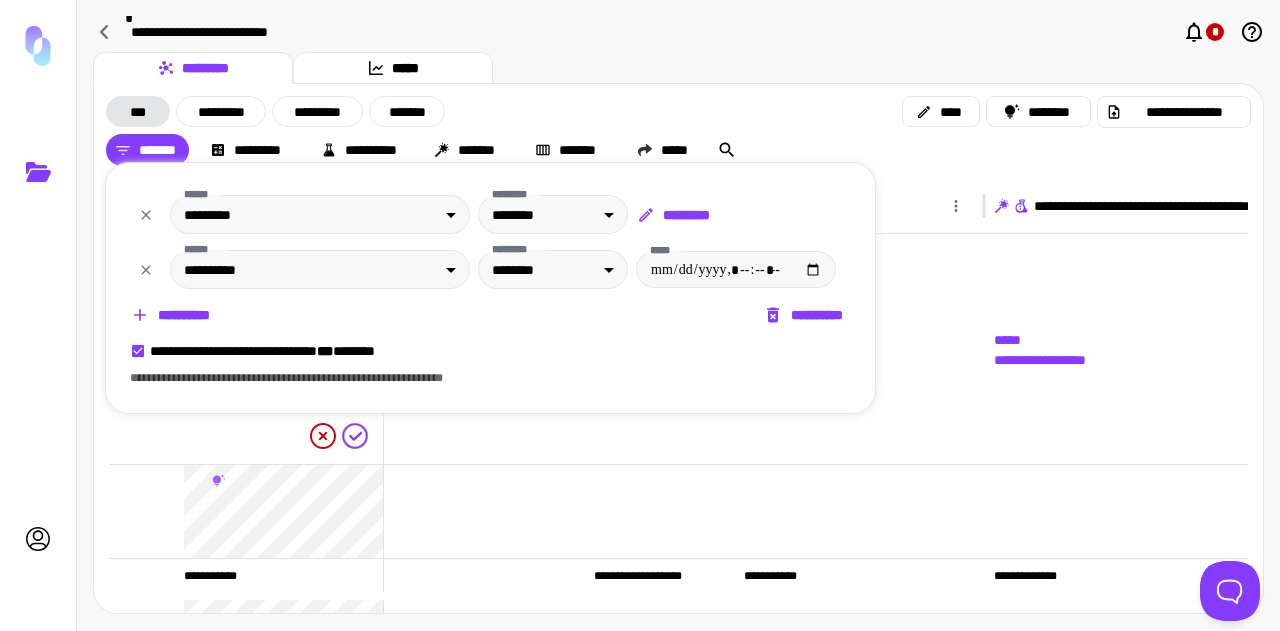 click on "**********" at bounding box center [172, 315] 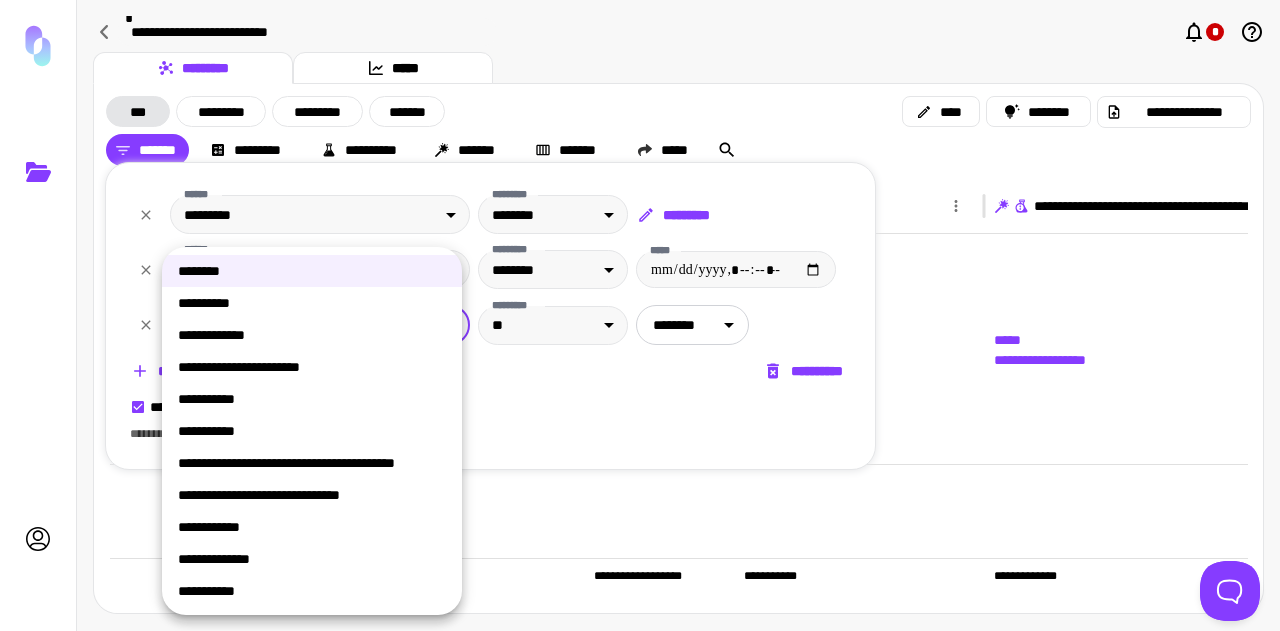 click on "**********" at bounding box center (640, 315) 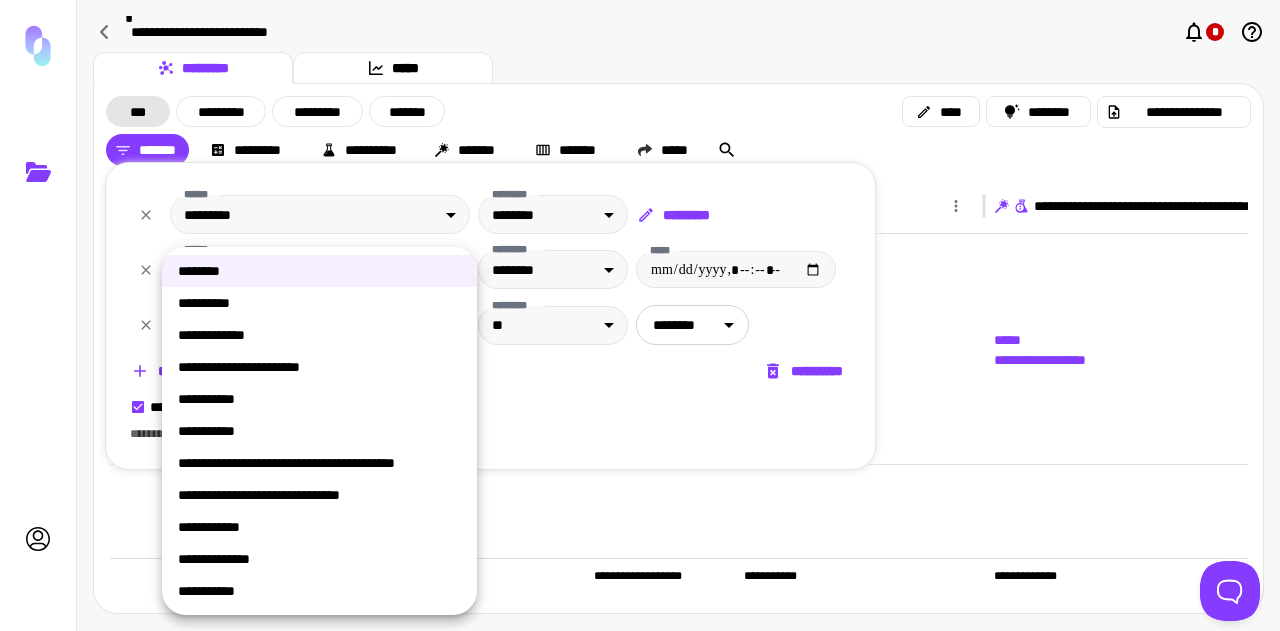 click on "**********" at bounding box center (319, 303) 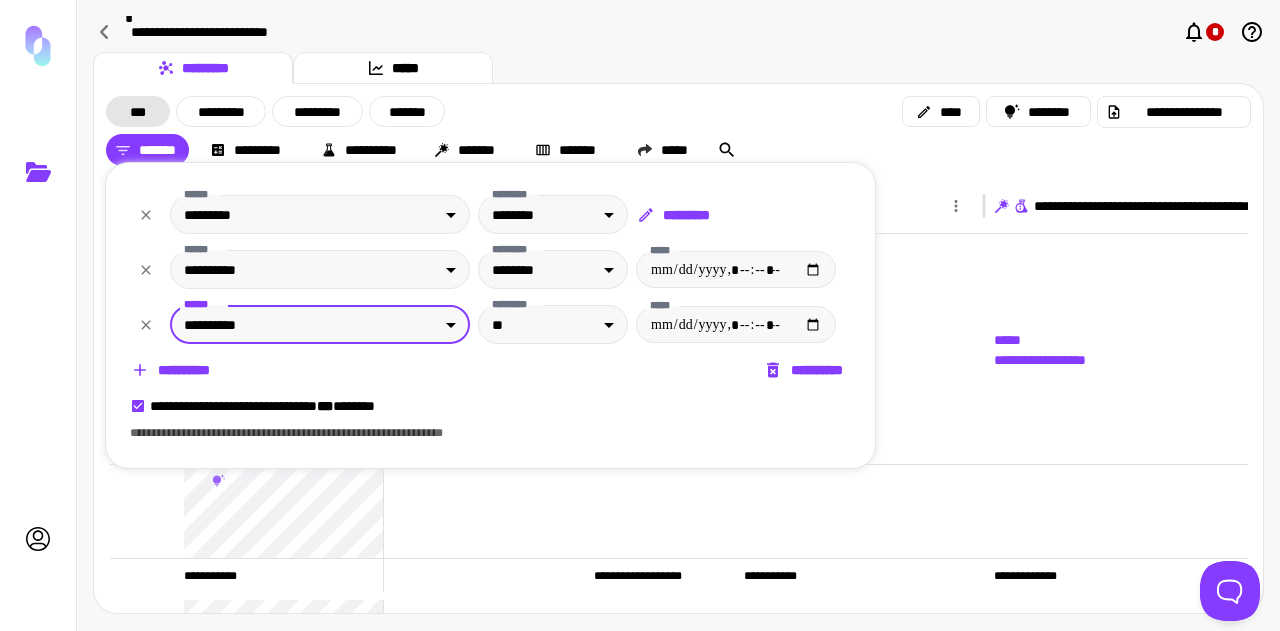 click on "**********" at bounding box center (640, 315) 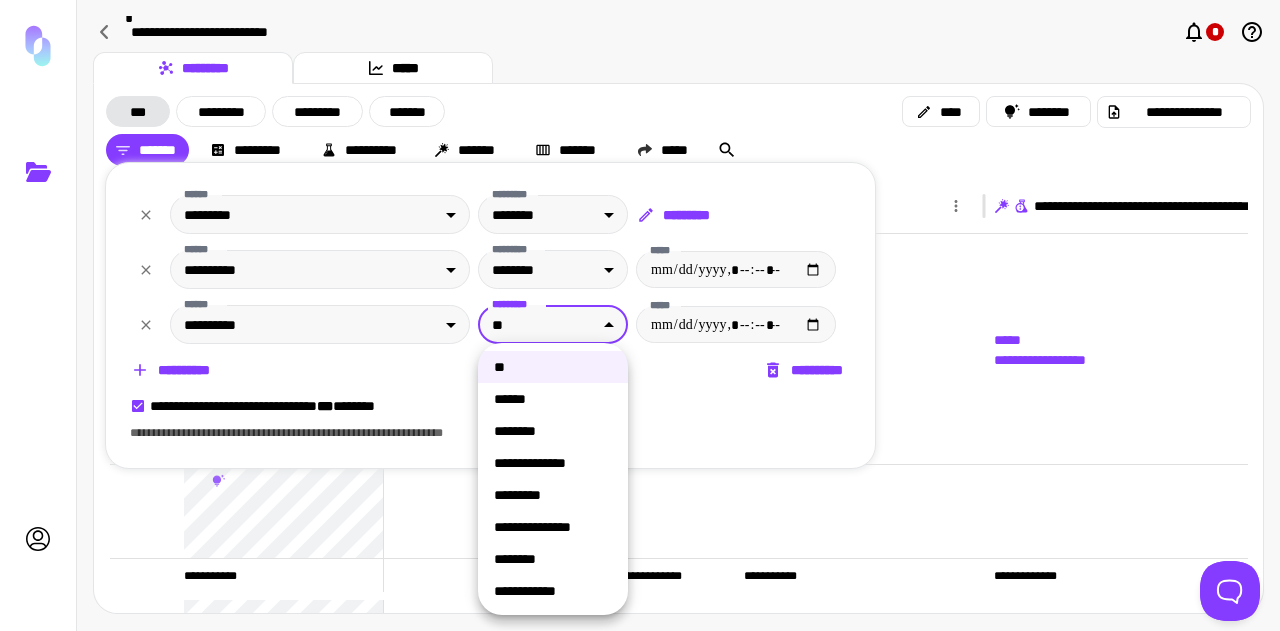 click on "*********" at bounding box center (553, 495) 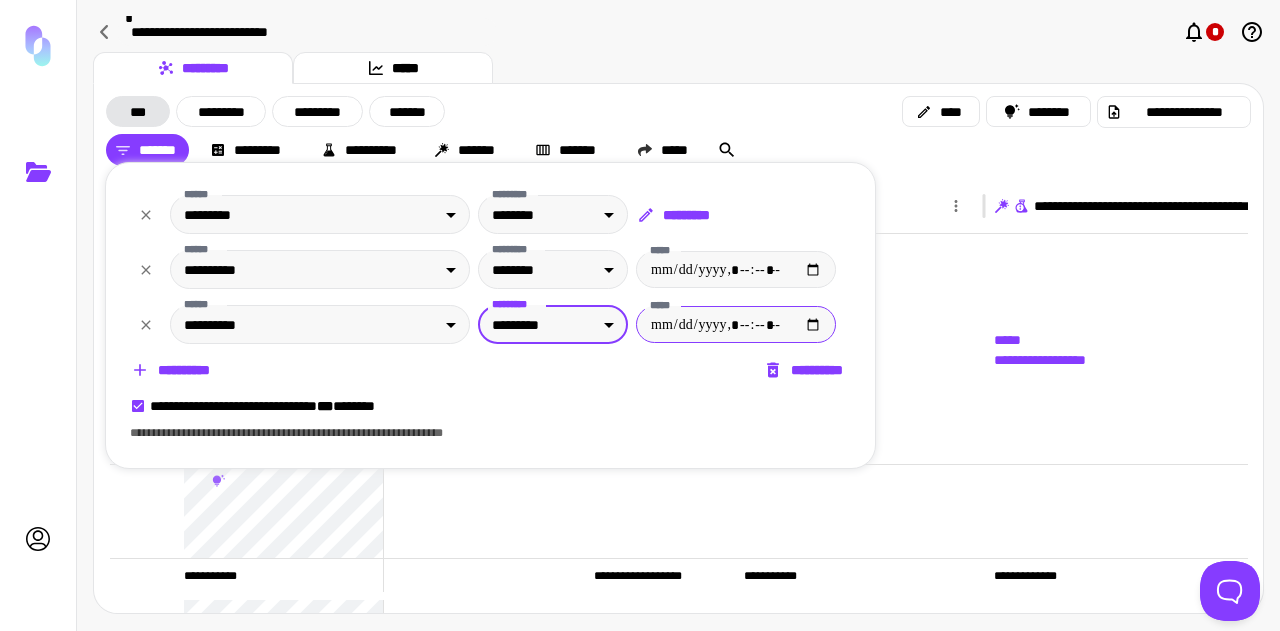 click on "*****" at bounding box center [736, 324] 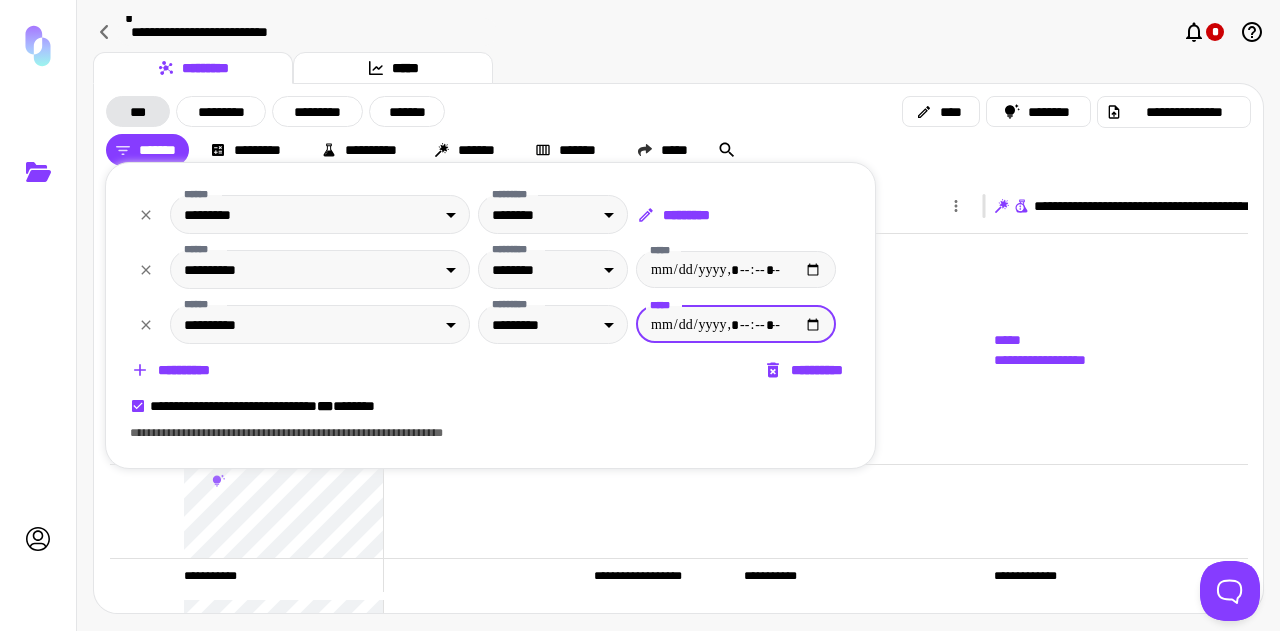 click on "*****" at bounding box center [736, 324] 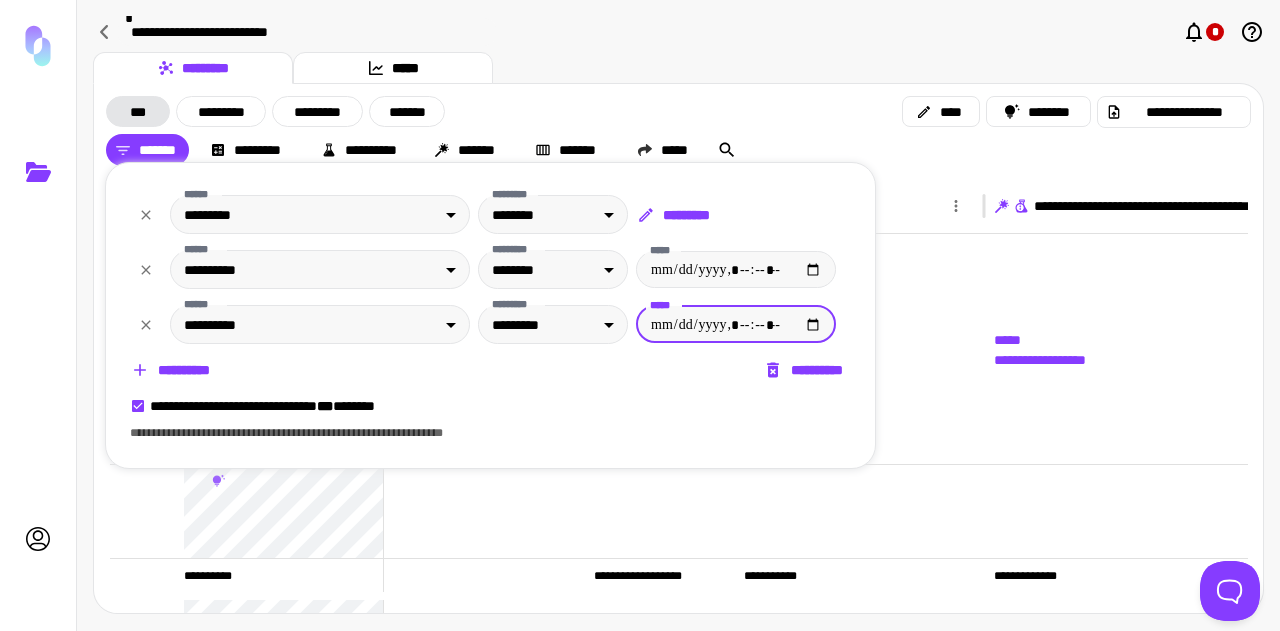 type on "**********" 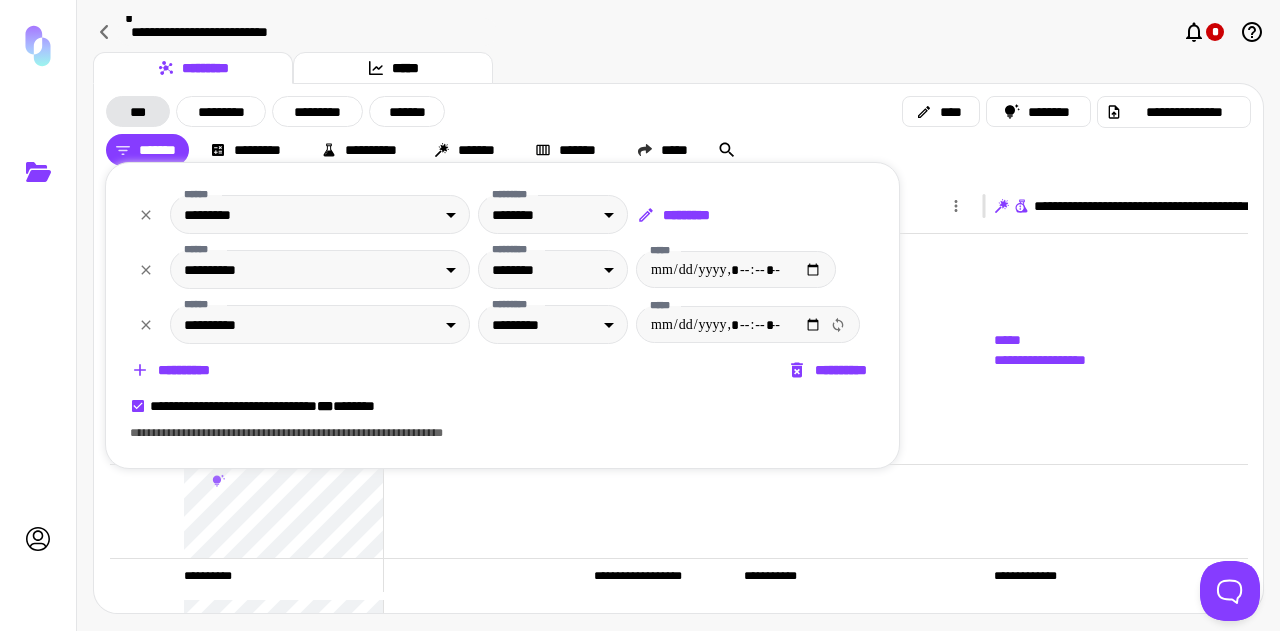click on "*** *** * ****** ********* ****** ****** ********* ******** ******** ********* *********" at bounding box center [502, 214] 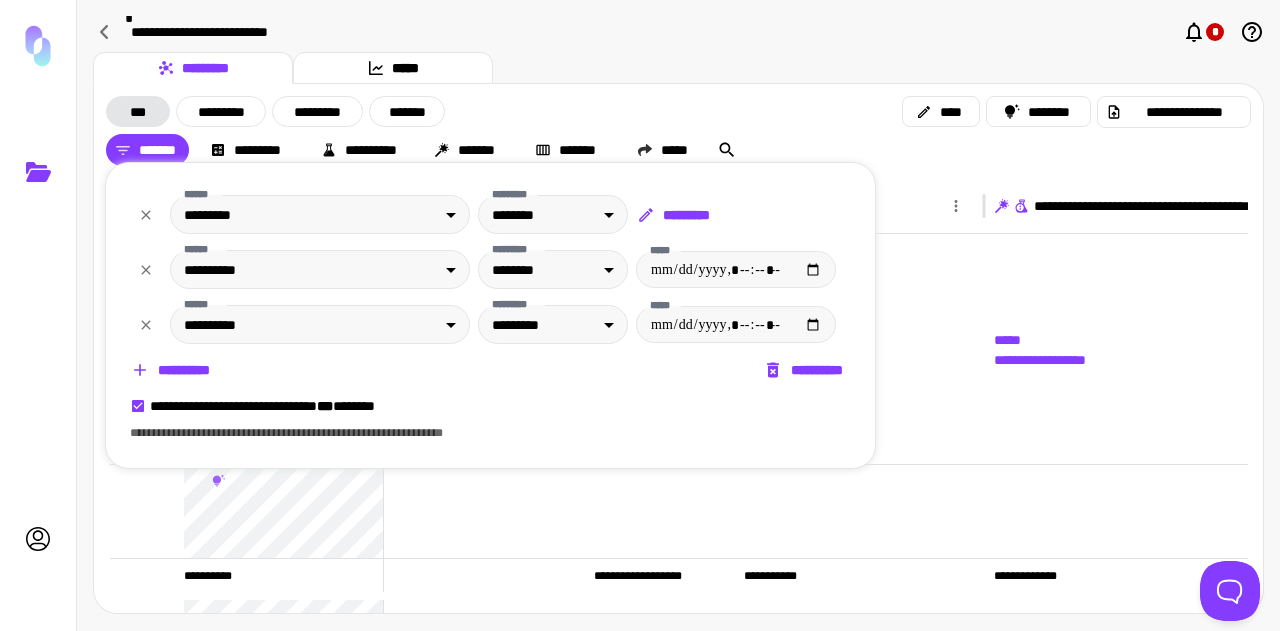 click at bounding box center [640, 315] 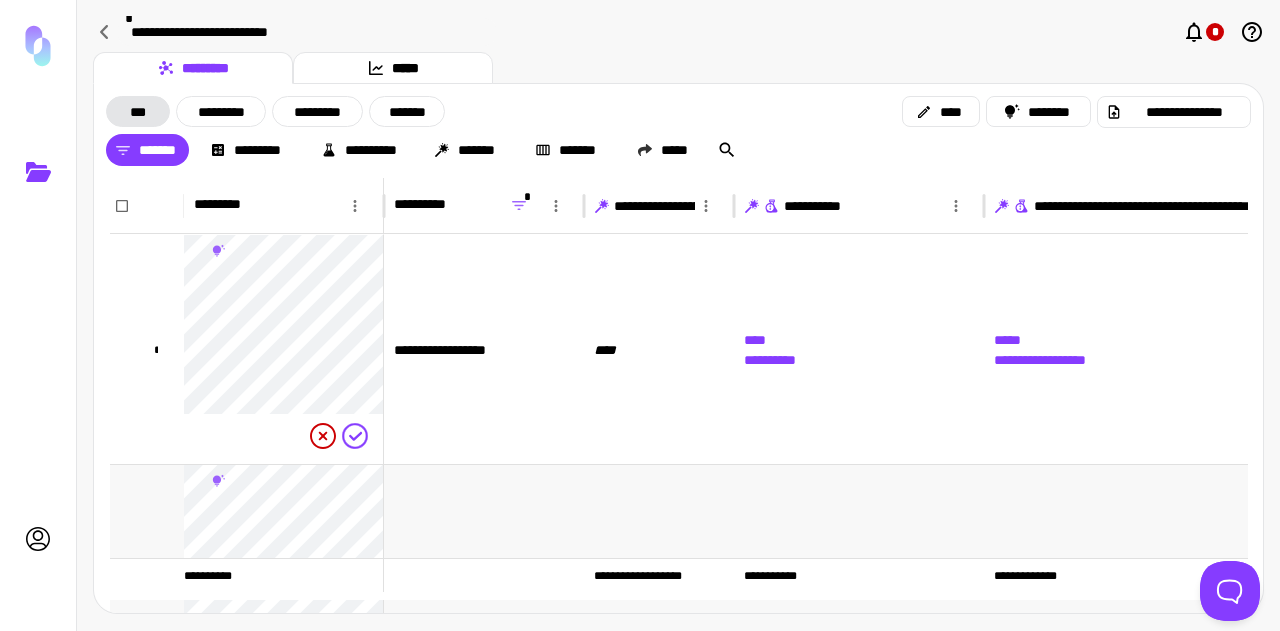 scroll, scrollTop: 192, scrollLeft: 0, axis: vertical 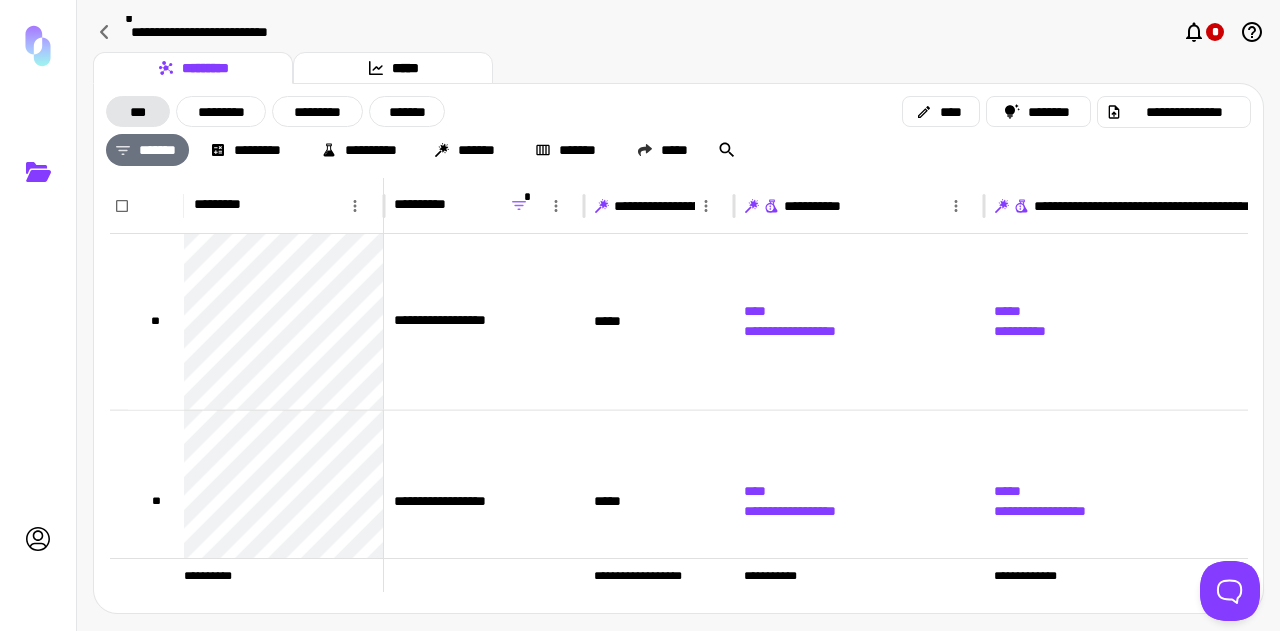 click on "*******" at bounding box center [147, 150] 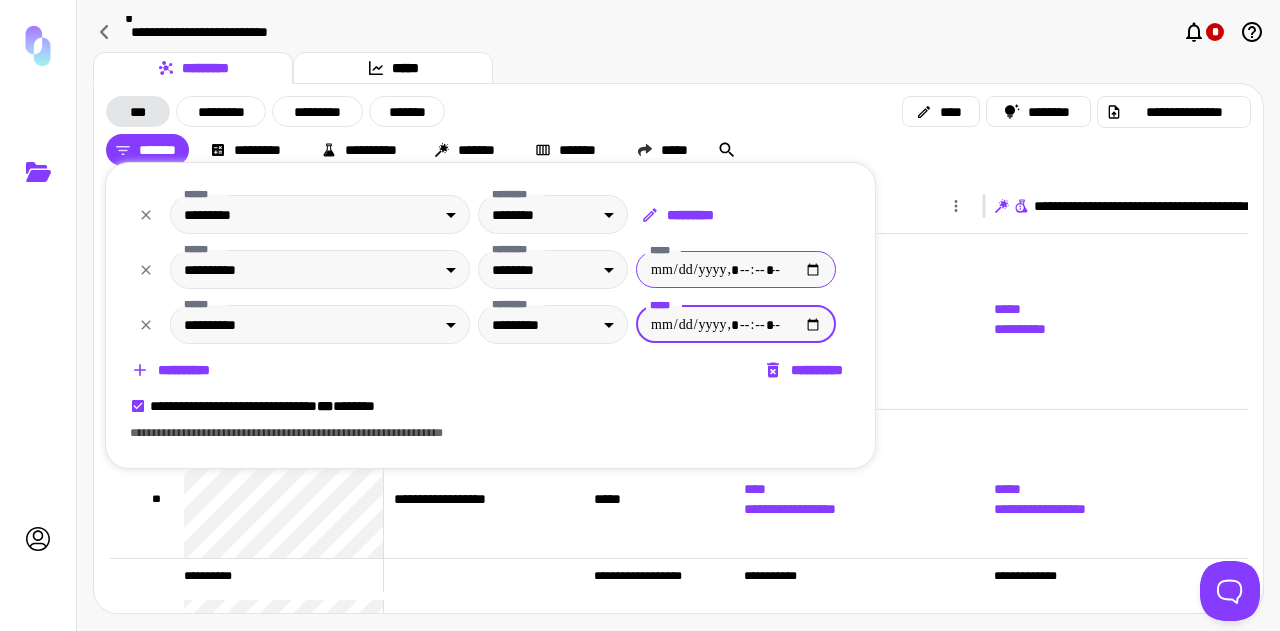 type on "**********" 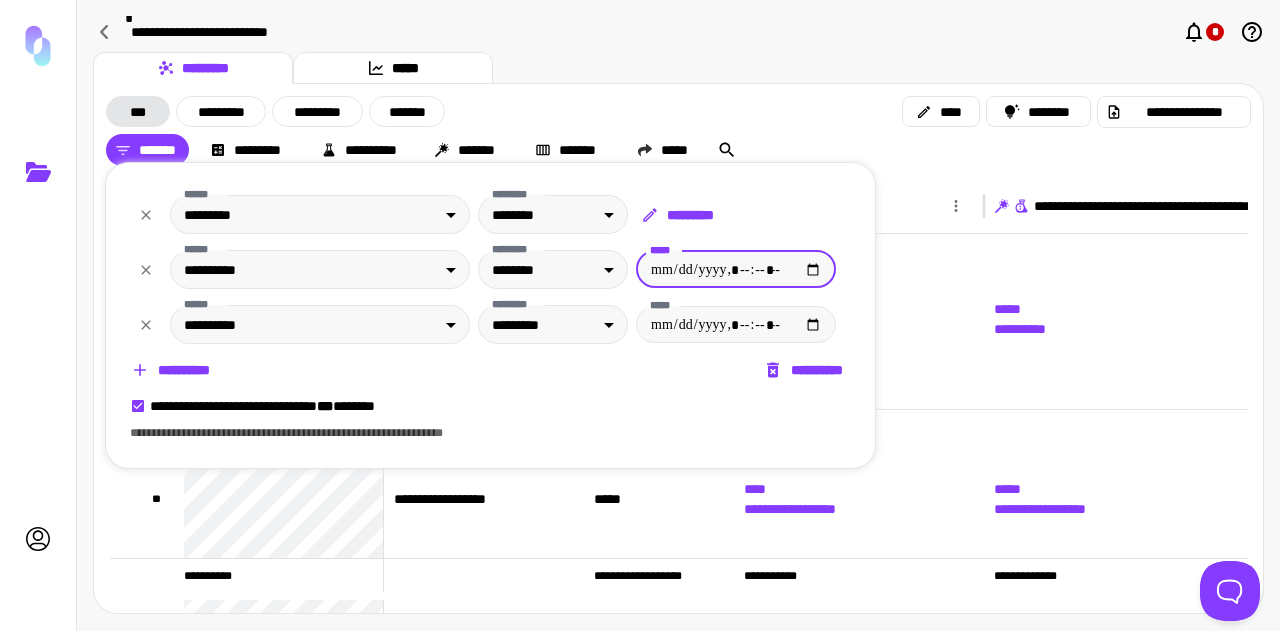 click on "*****" at bounding box center [736, 269] 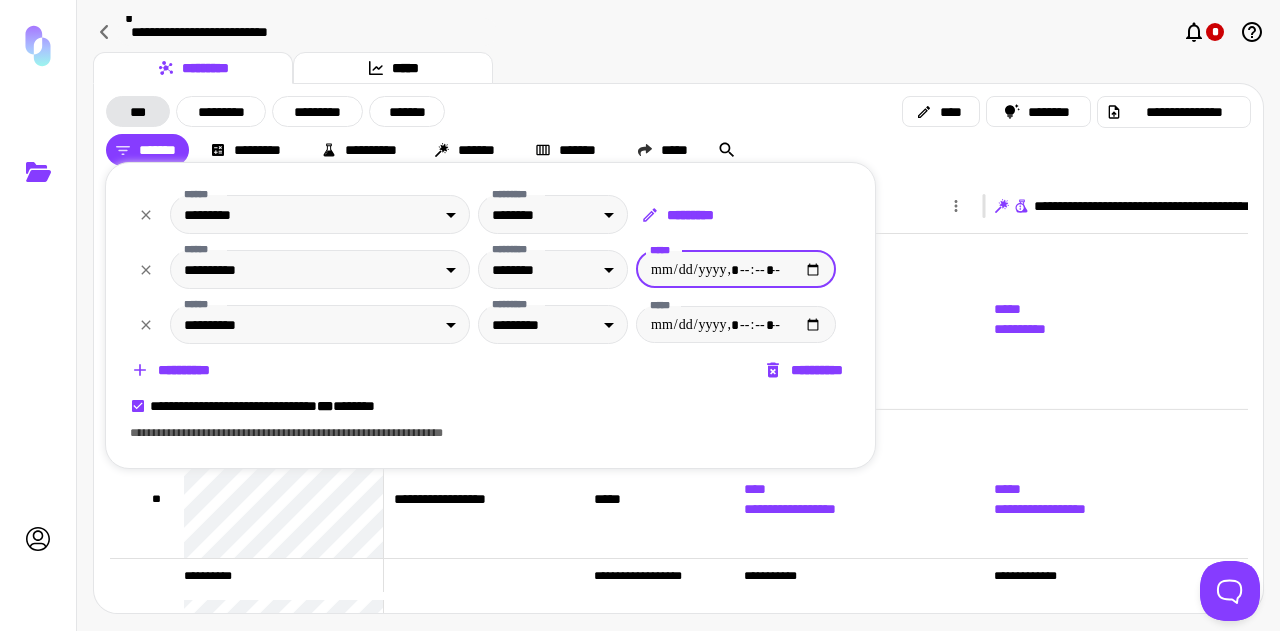 type on "**********" 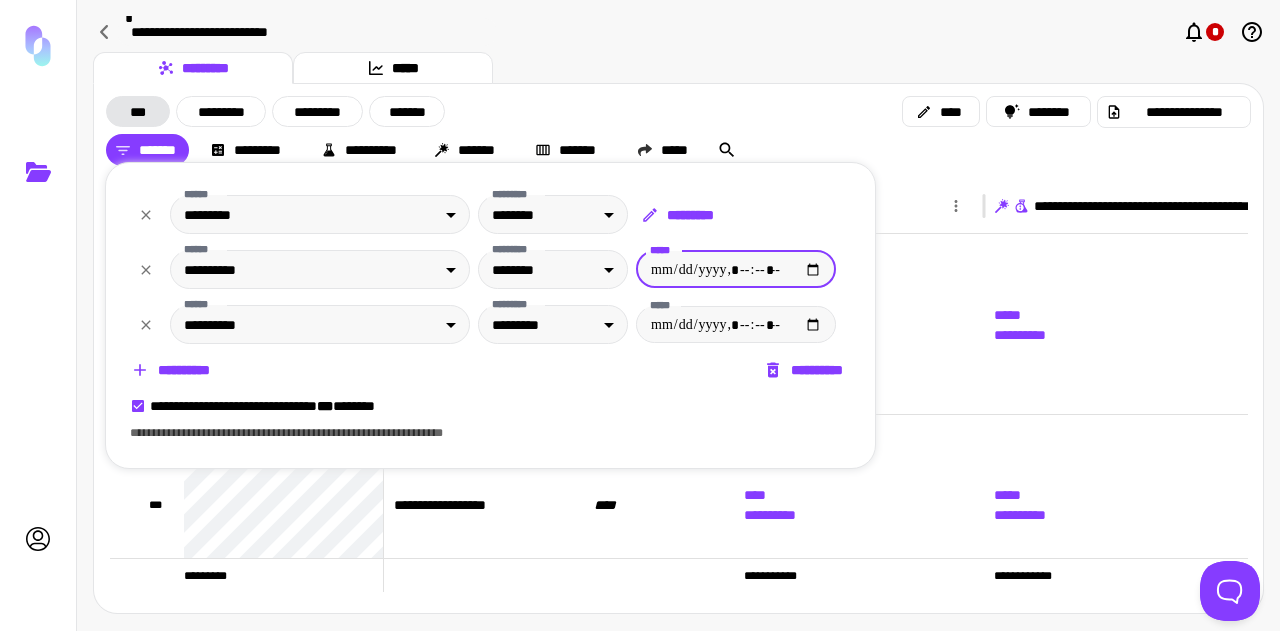 type on "**********" 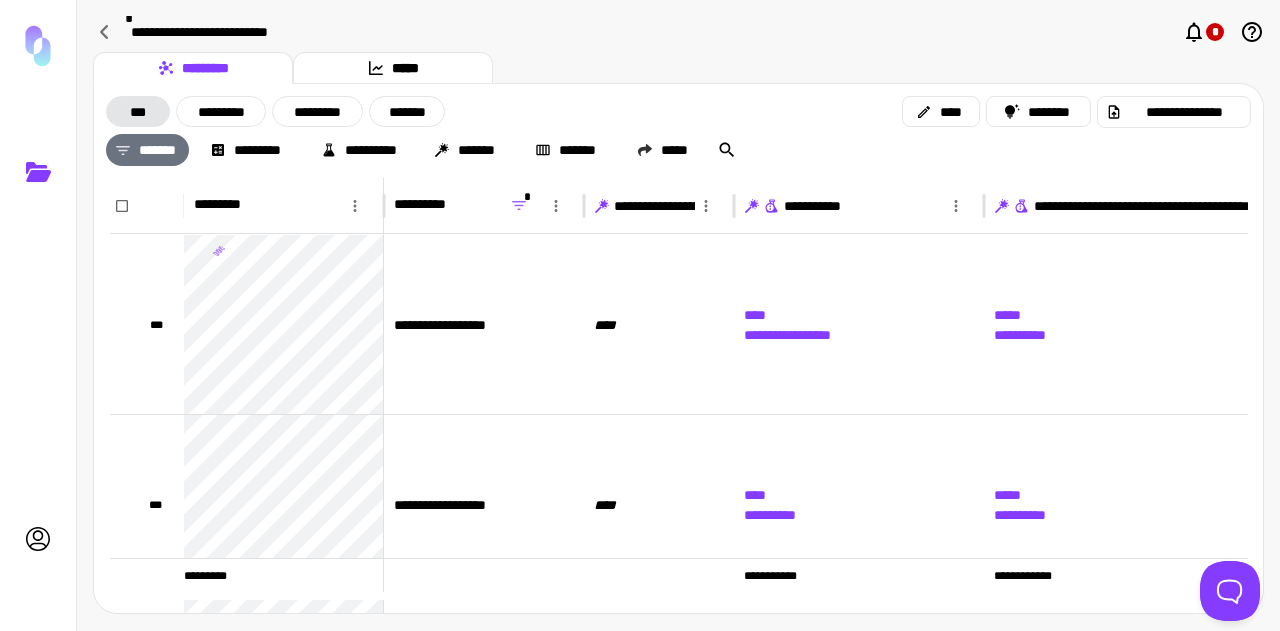 click on "*******" at bounding box center (147, 150) 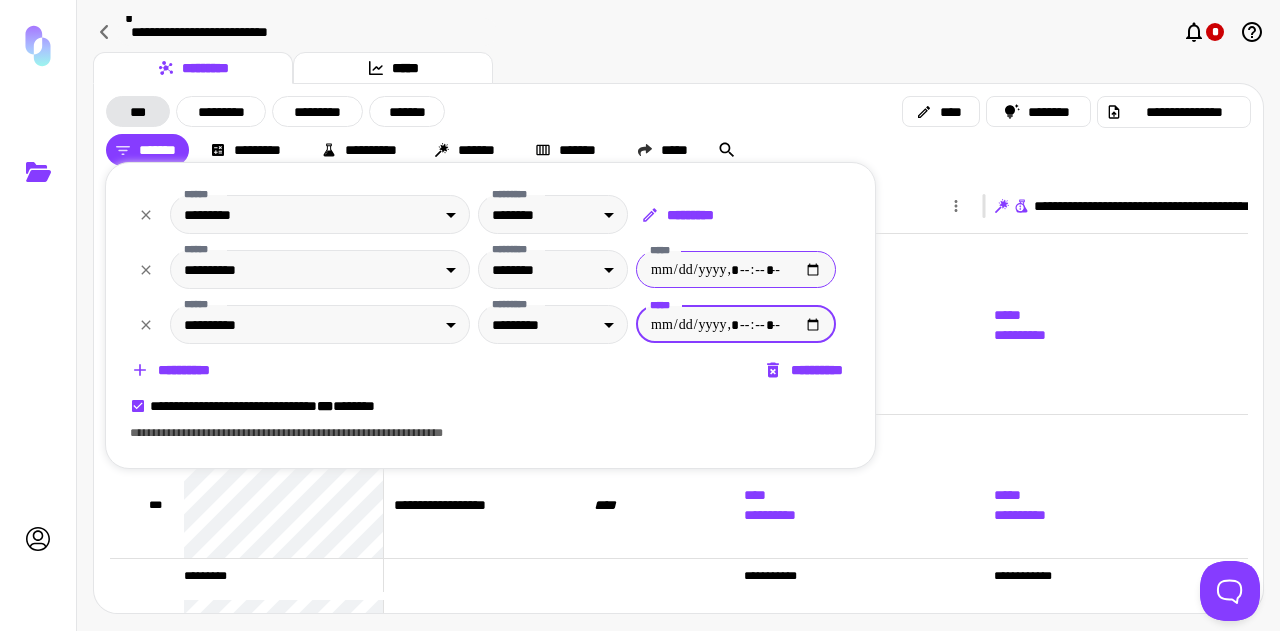 type on "**********" 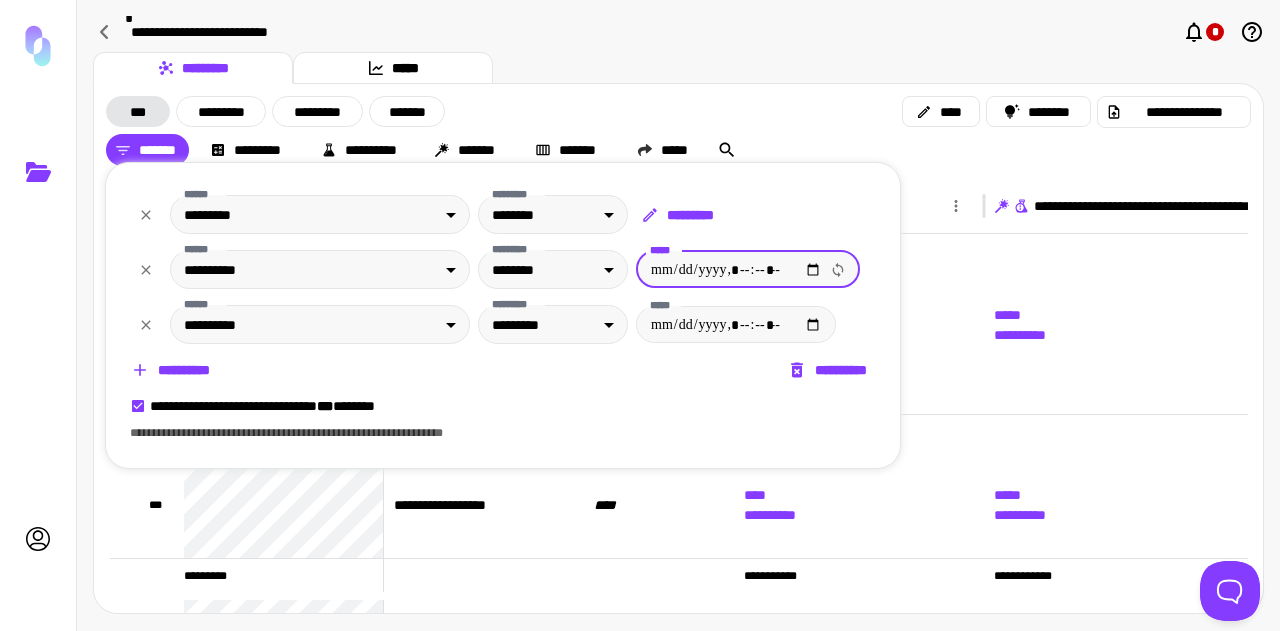 type on "**********" 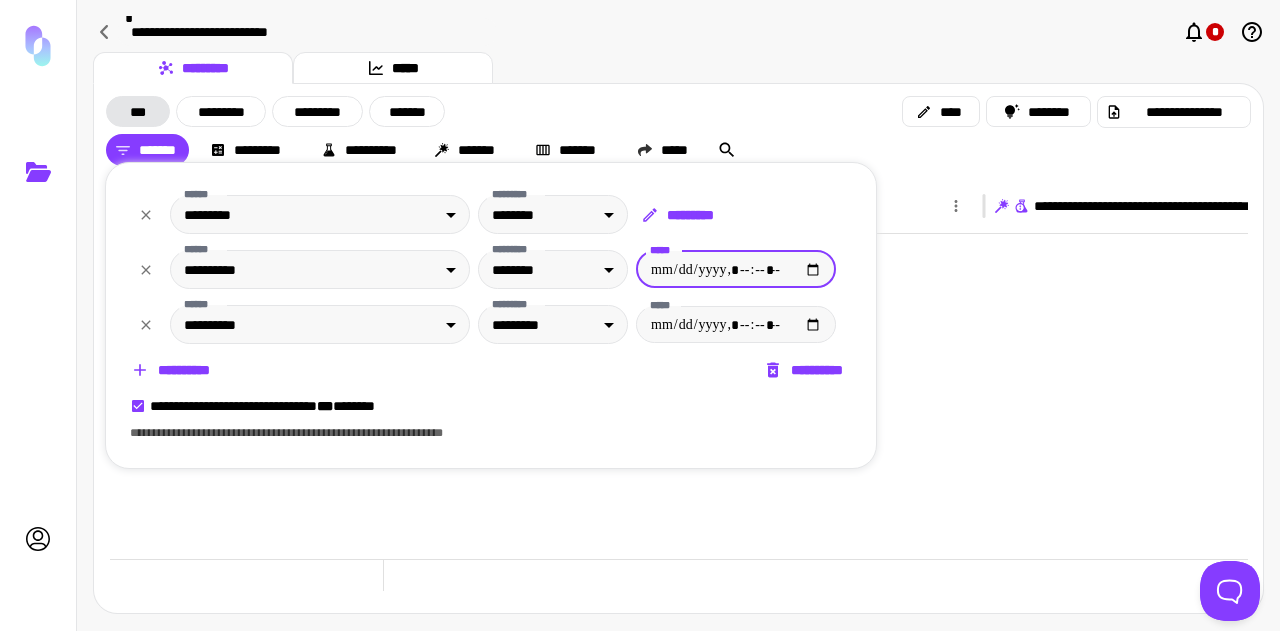 type on "**********" 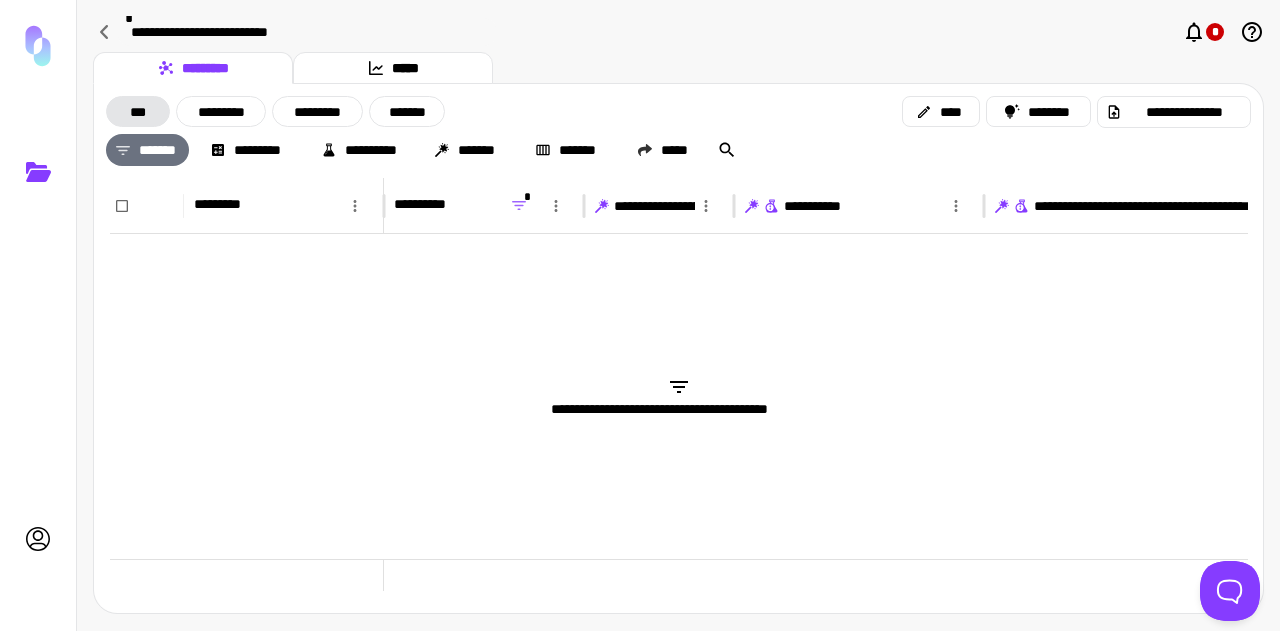 click on "*******" at bounding box center [147, 150] 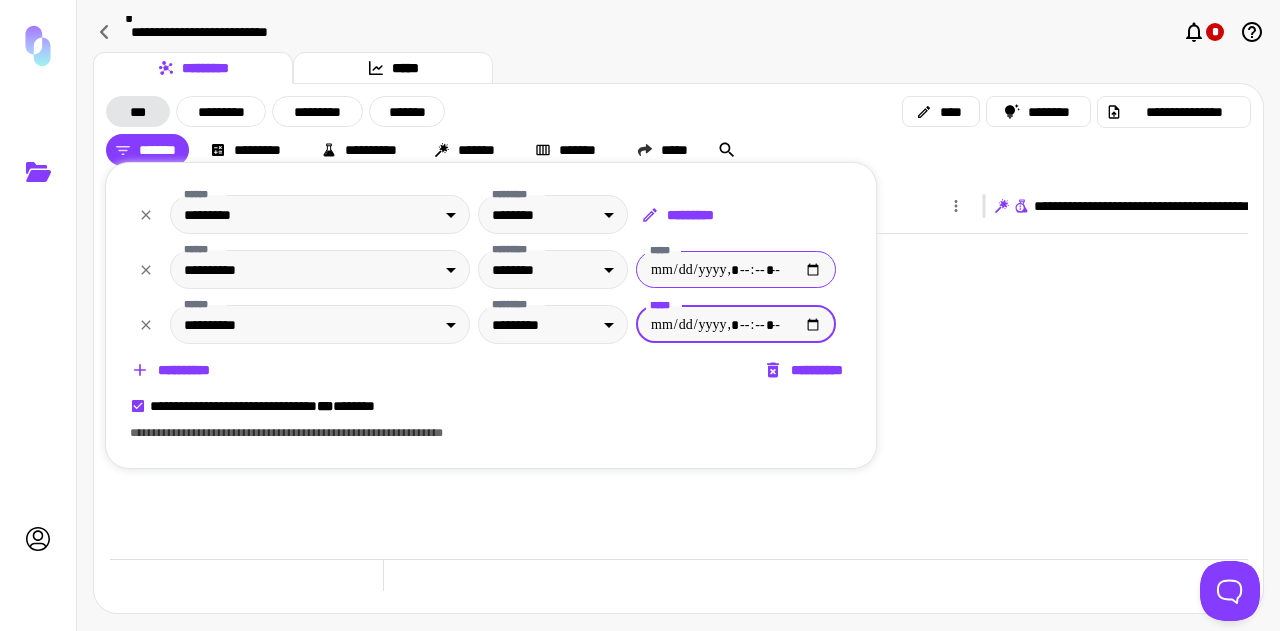 type on "**********" 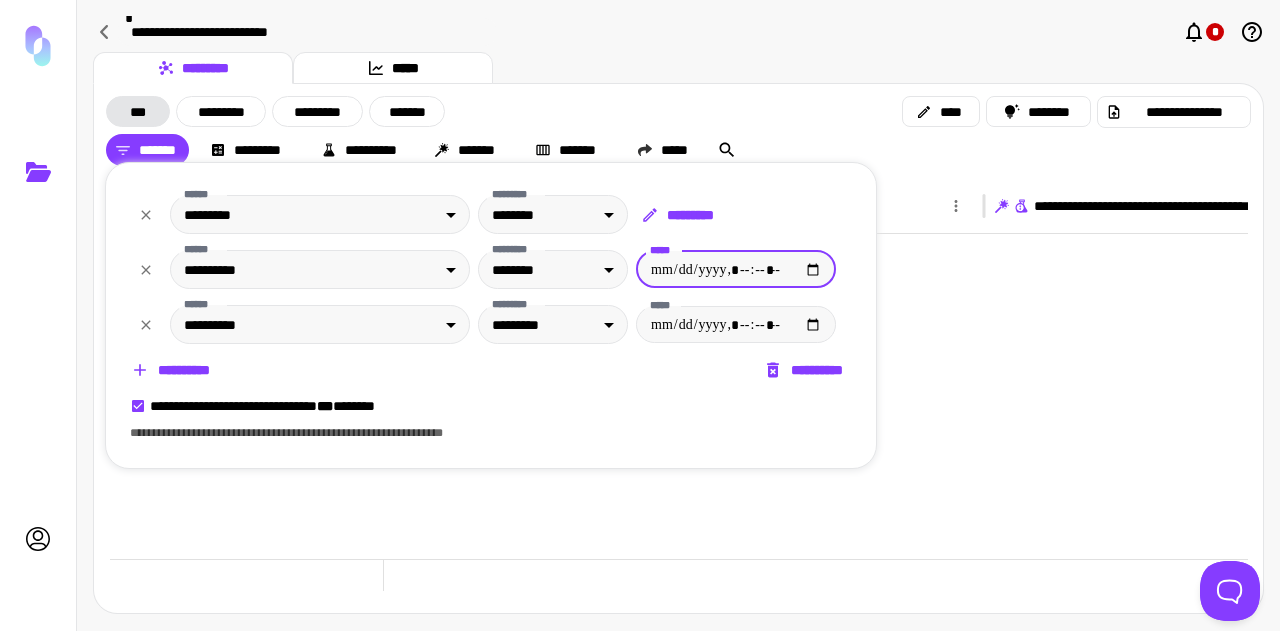 click on "*****" at bounding box center (736, 269) 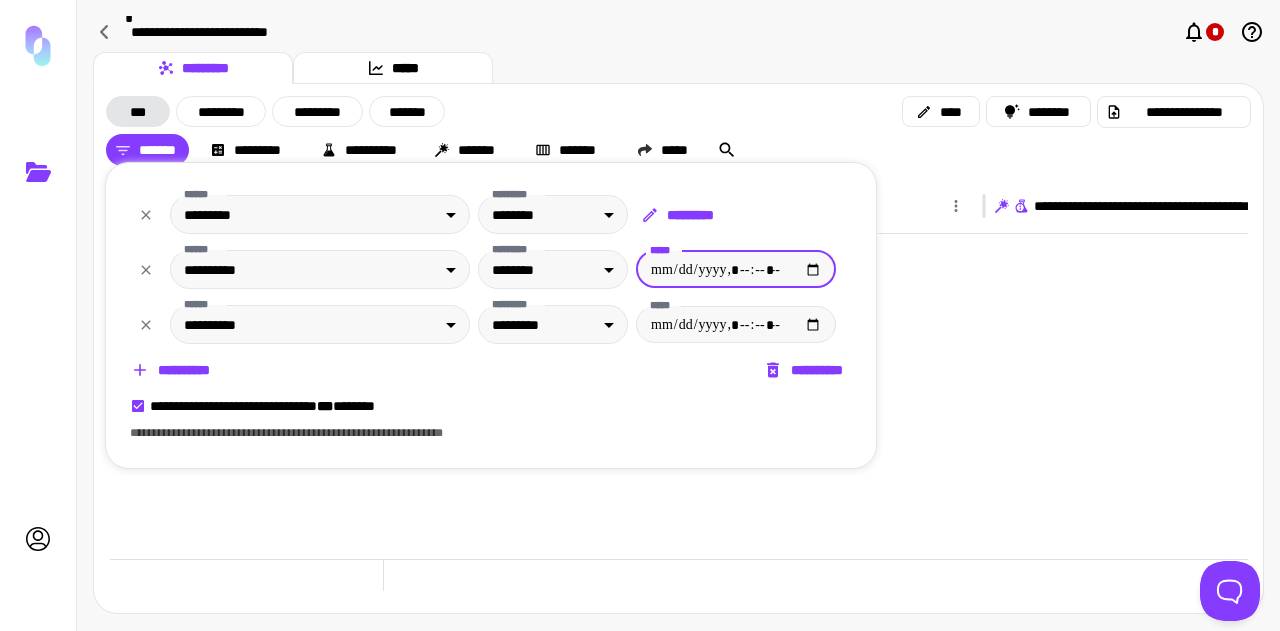 type on "**********" 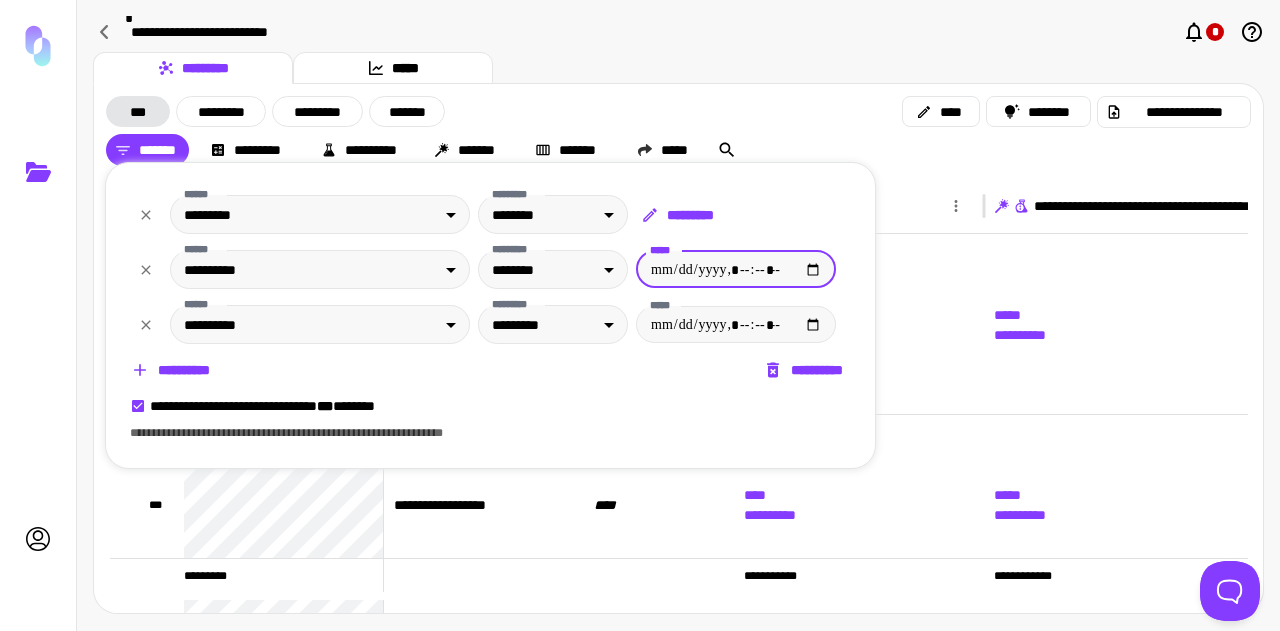 type on "**********" 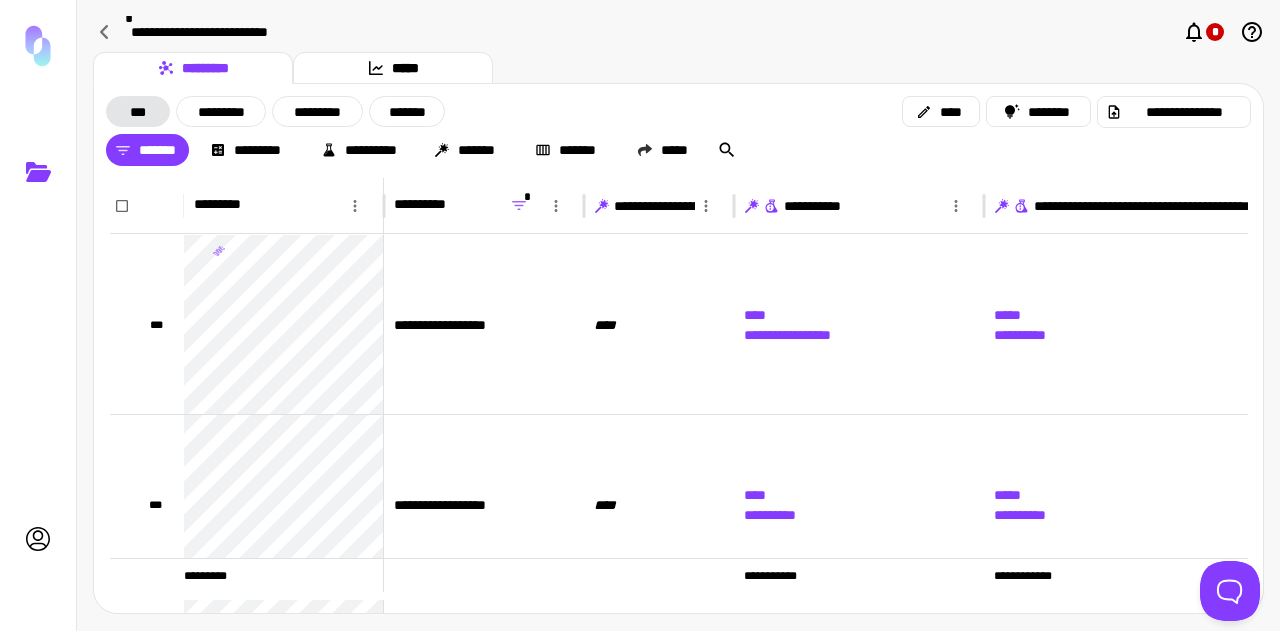 click 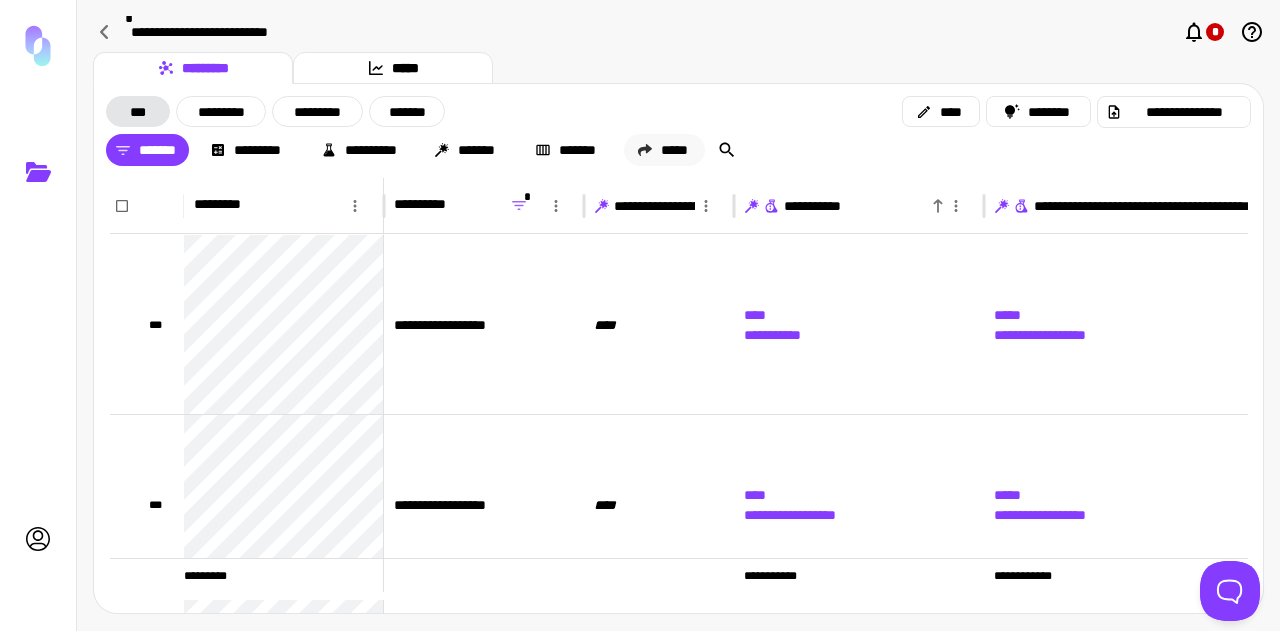 click on "*****" at bounding box center (664, 150) 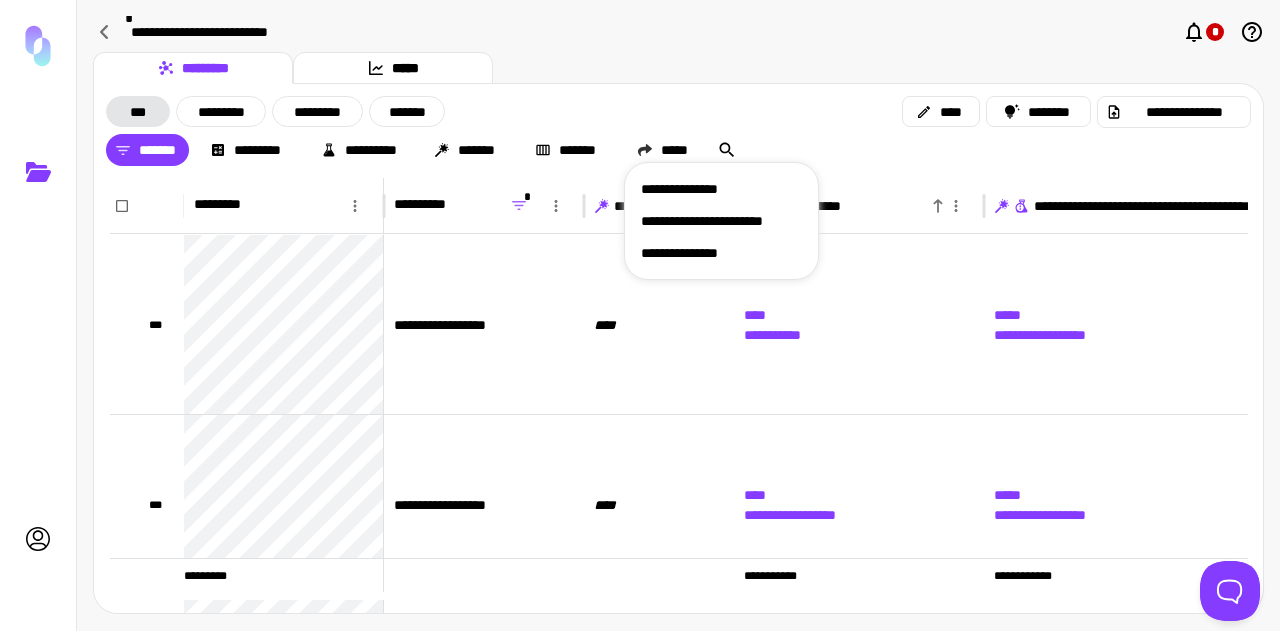 click on "**********" at bounding box center [721, 189] 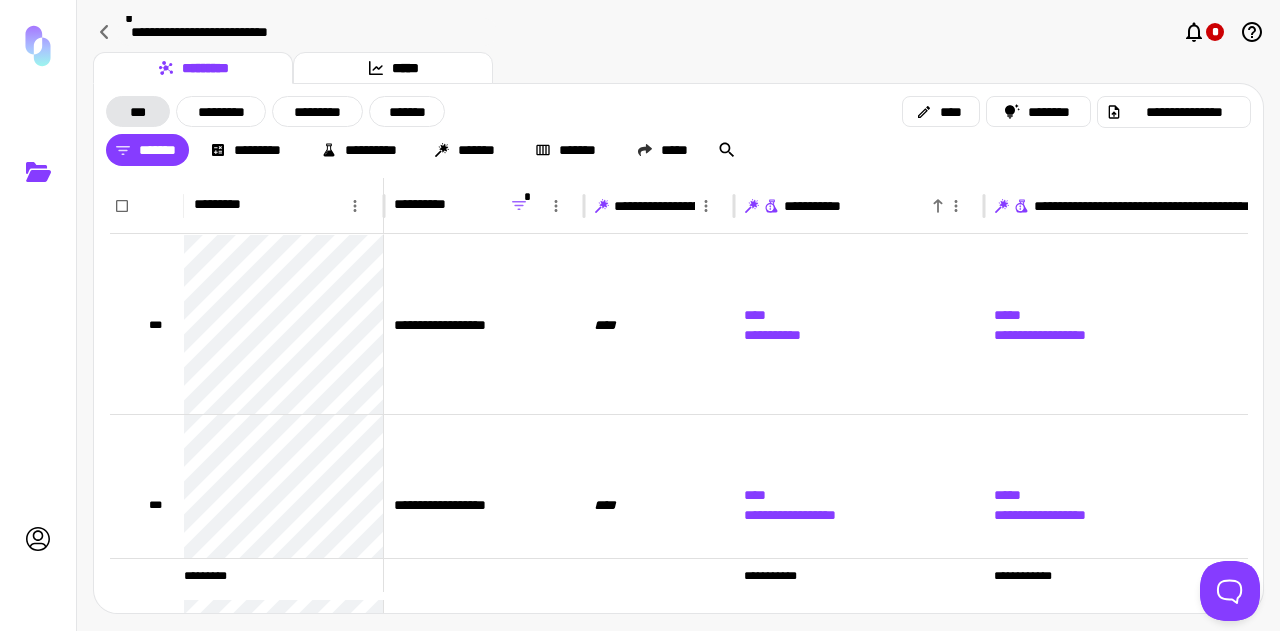 click on "**********" at bounding box center (678, 112) 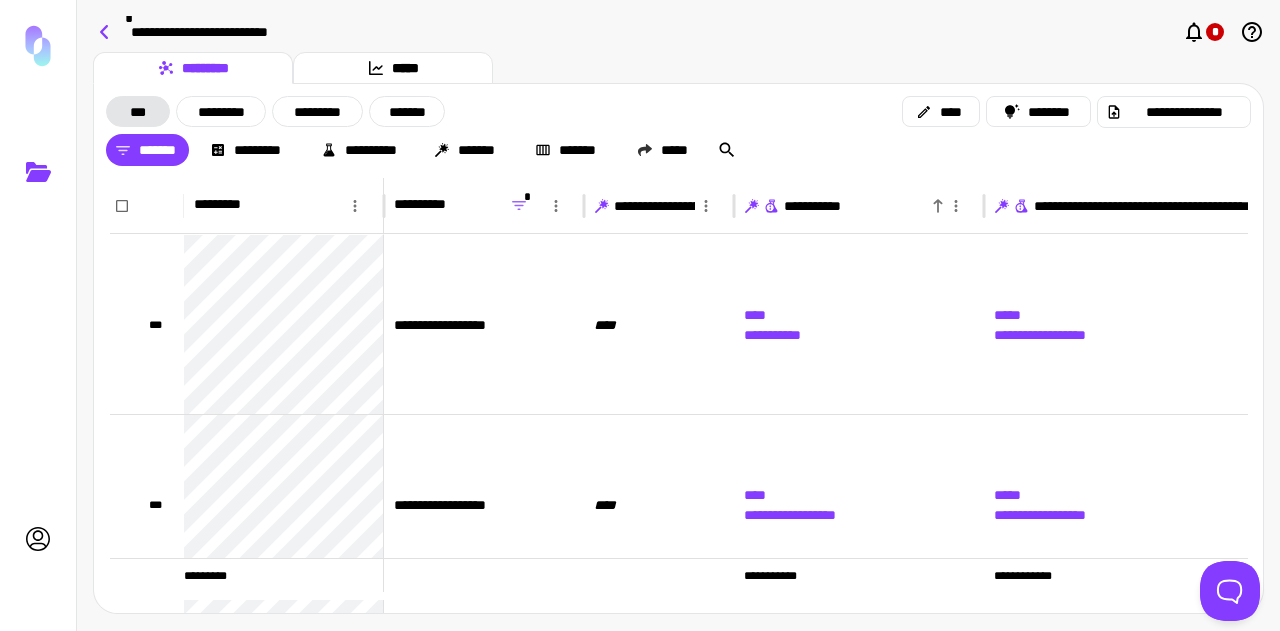 click 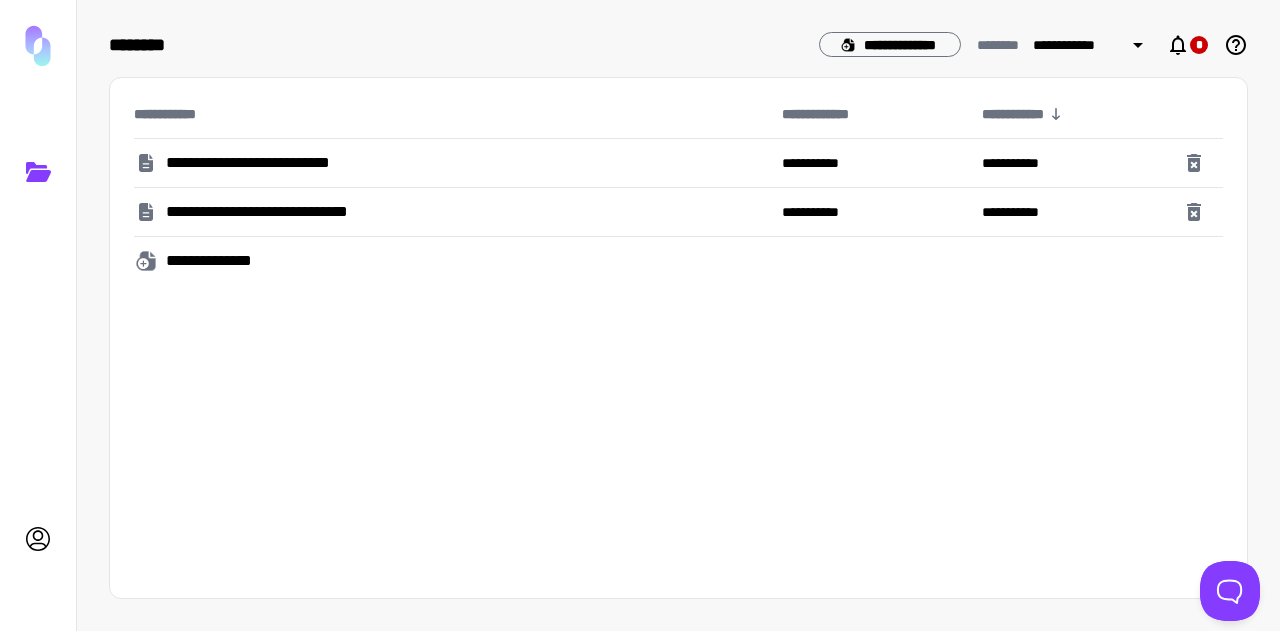click on "**********" at bounding box center (280, 163) 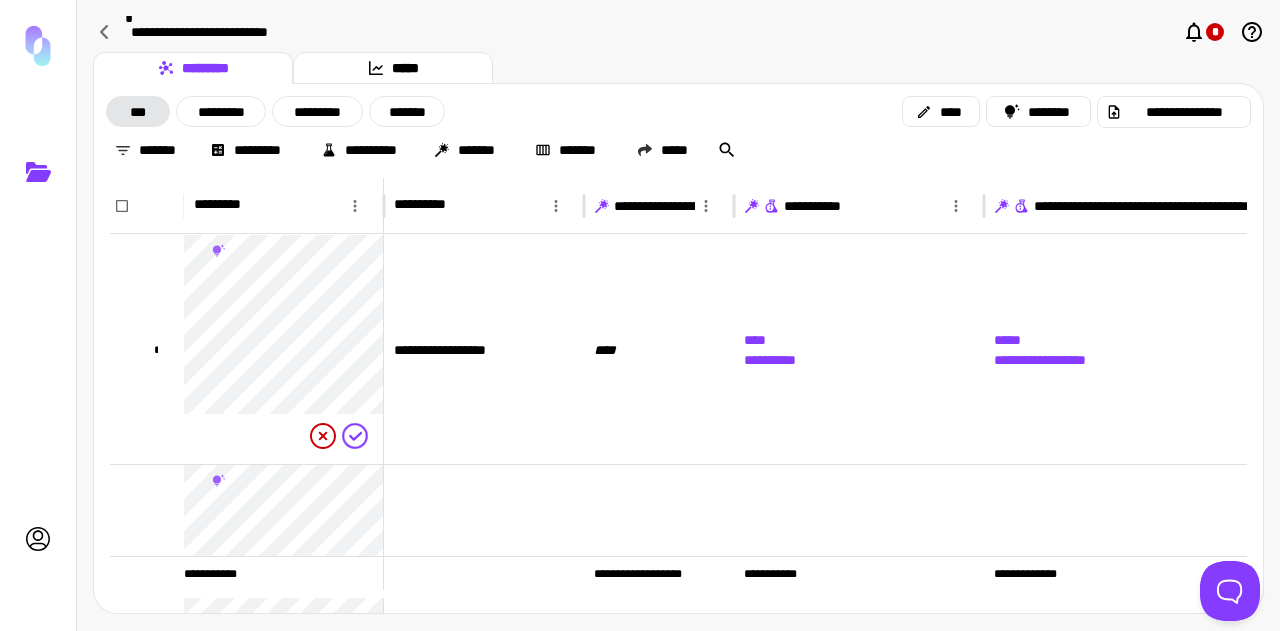 click on "**********" at bounding box center (307, 32) 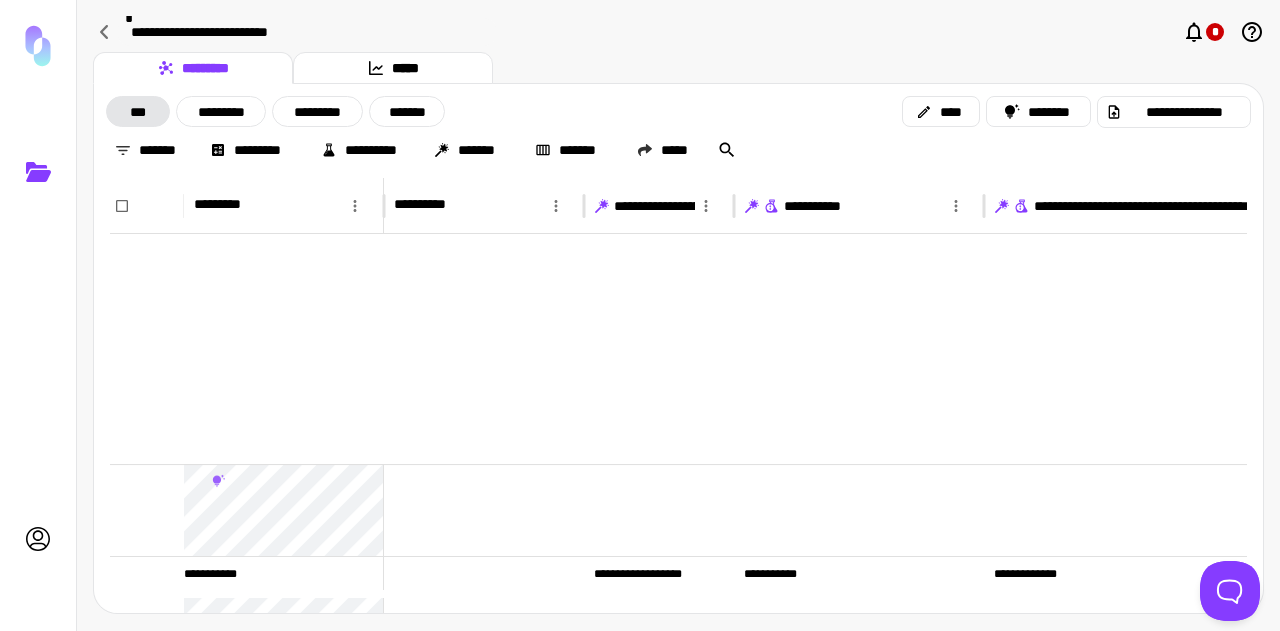 scroll, scrollTop: 400, scrollLeft: 0, axis: vertical 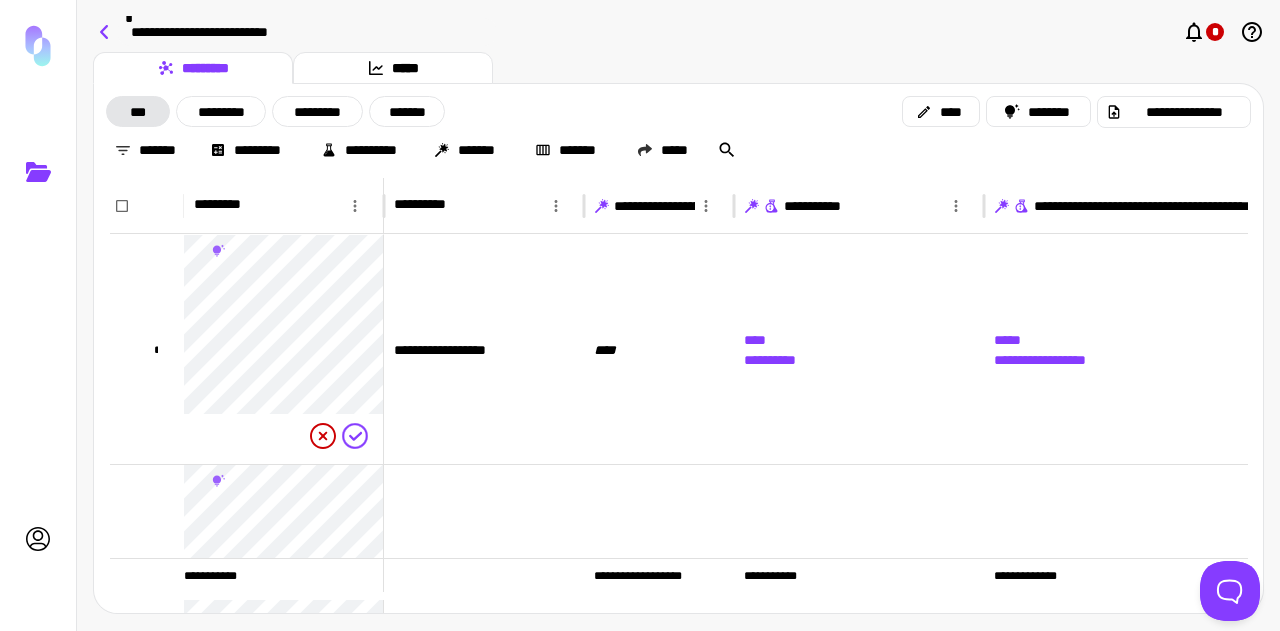 click 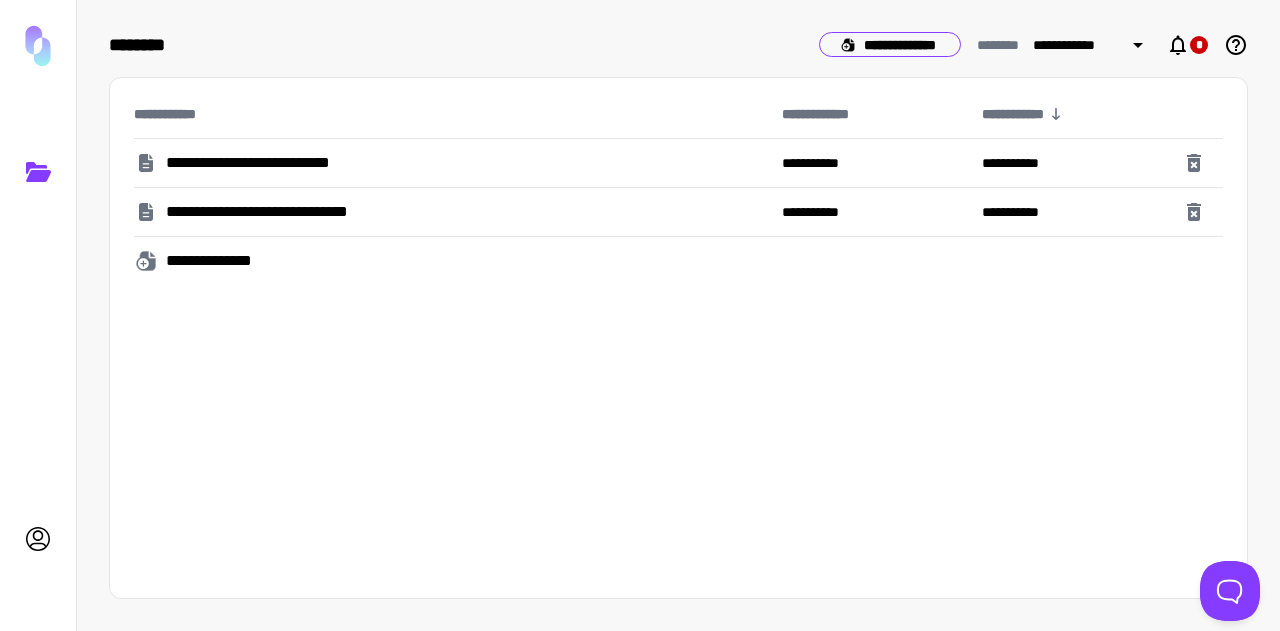 click on "**********" at bounding box center [890, 44] 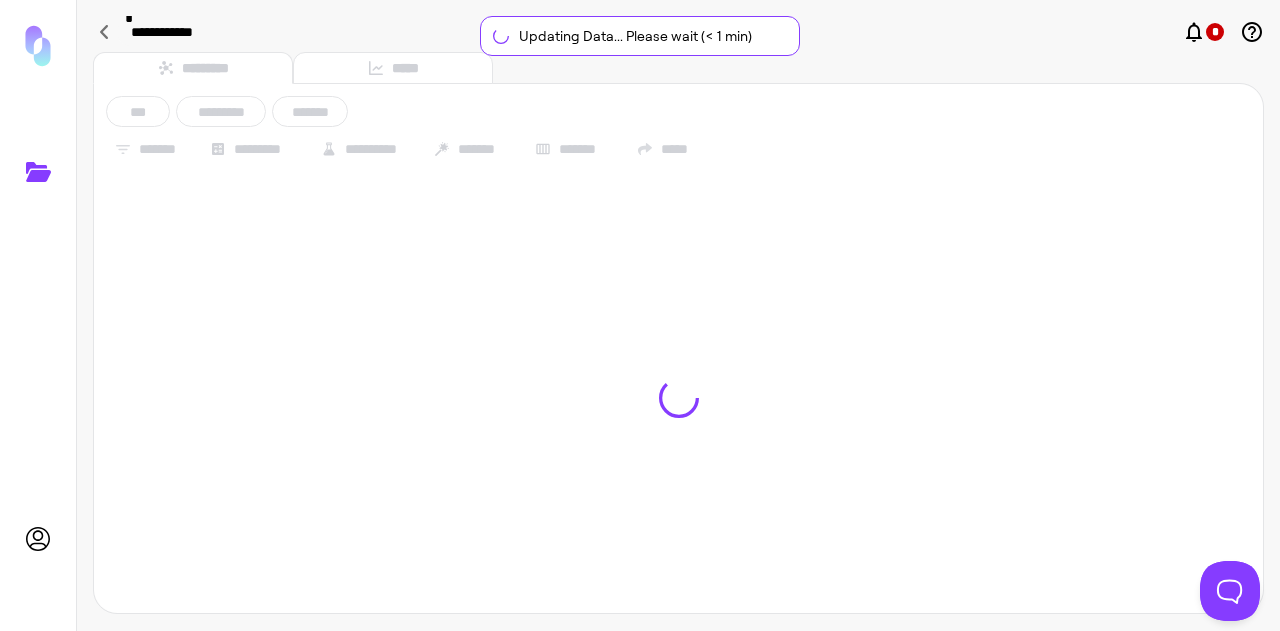 type on "**********" 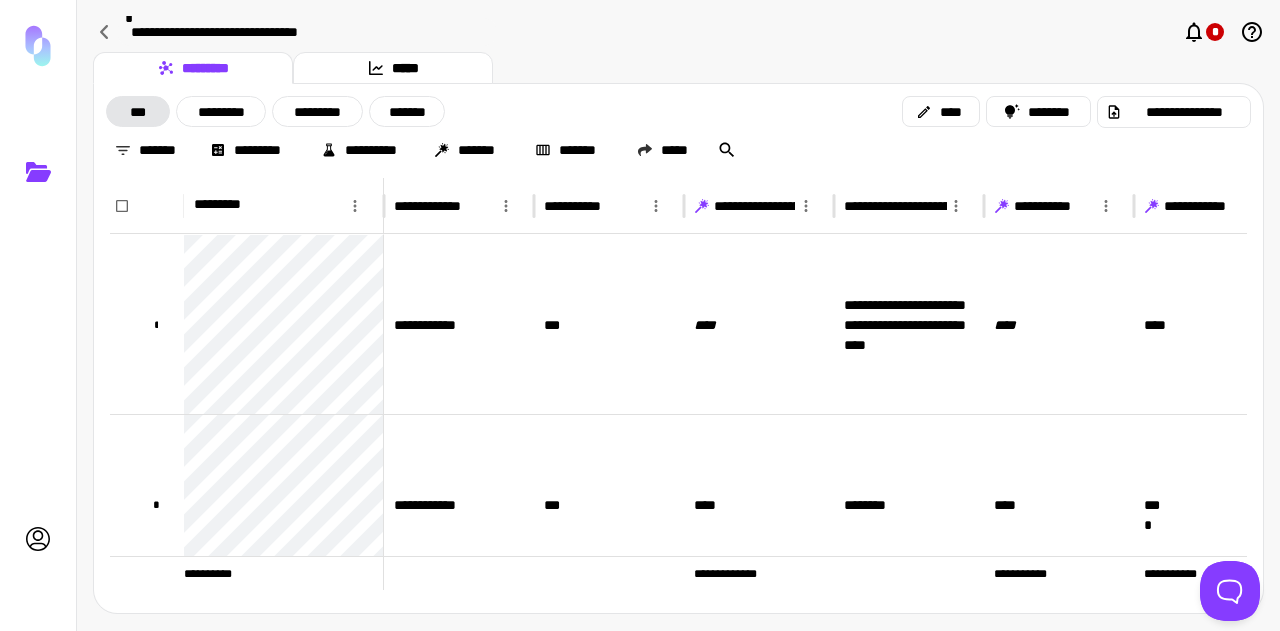 scroll, scrollTop: 0, scrollLeft: 17, axis: horizontal 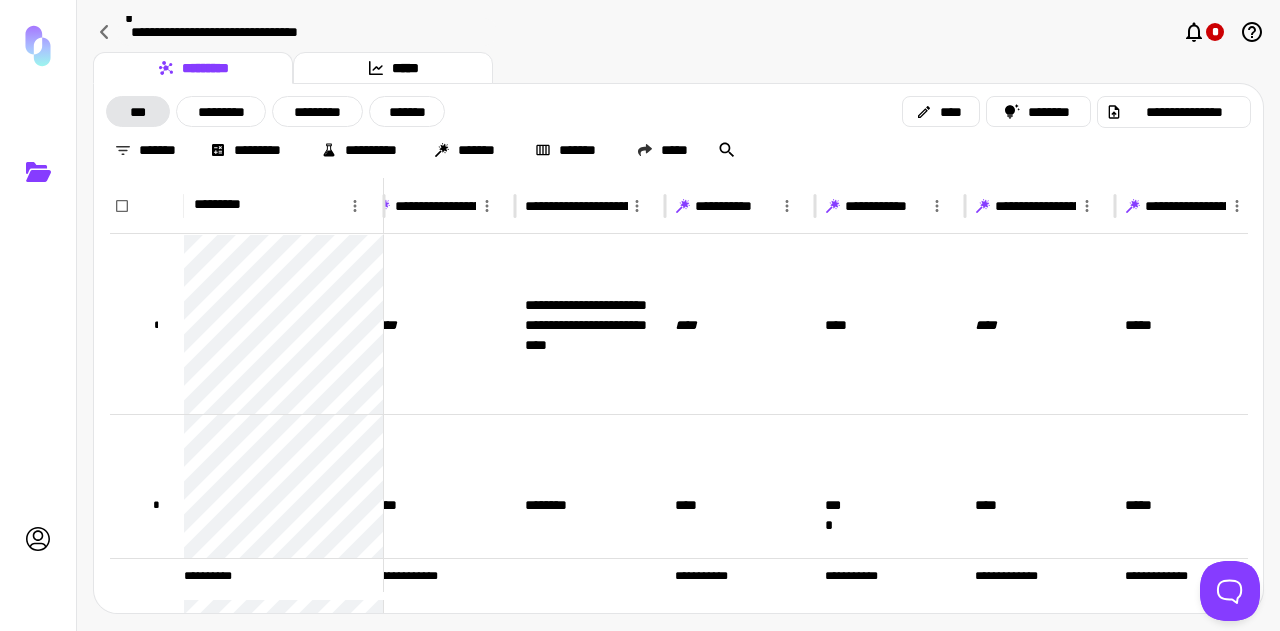 click on "**********" at bounding box center [1081, 206] 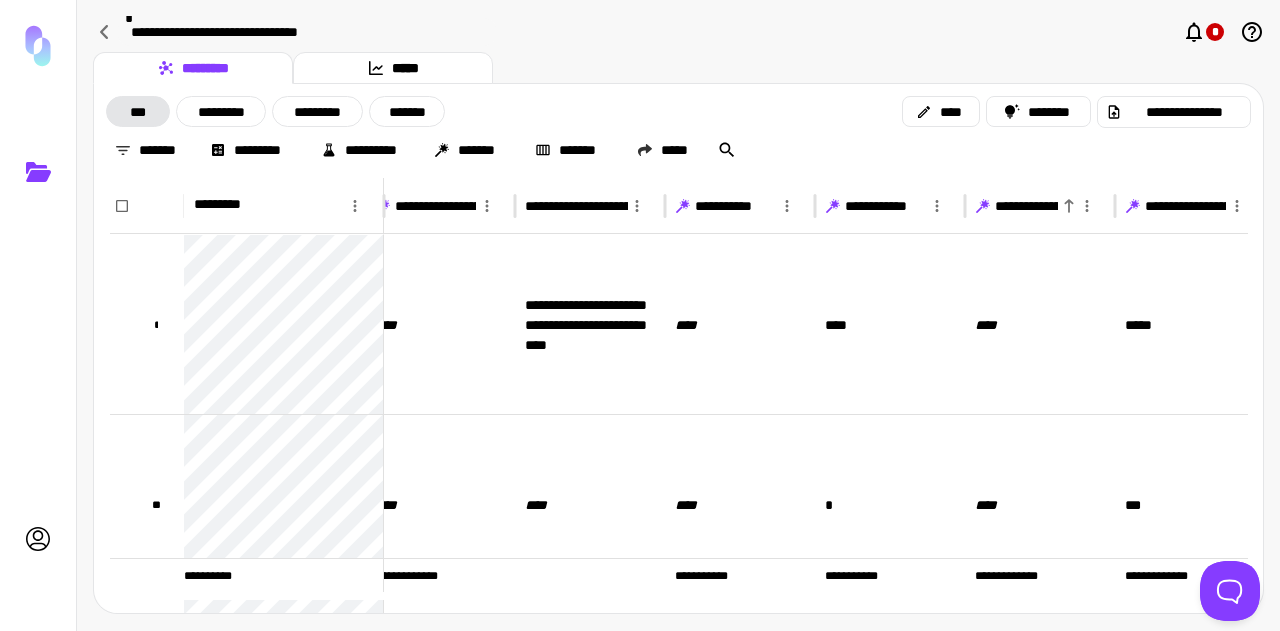 click on "**********" at bounding box center [1081, 206] 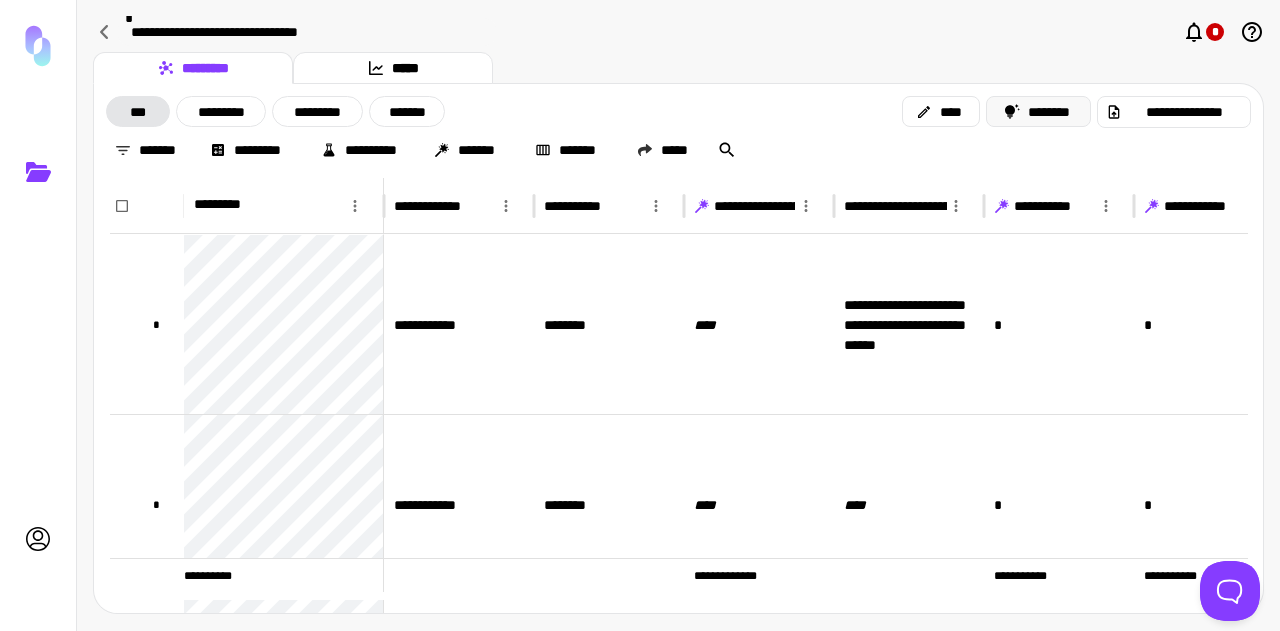 click on "********" at bounding box center [1038, 111] 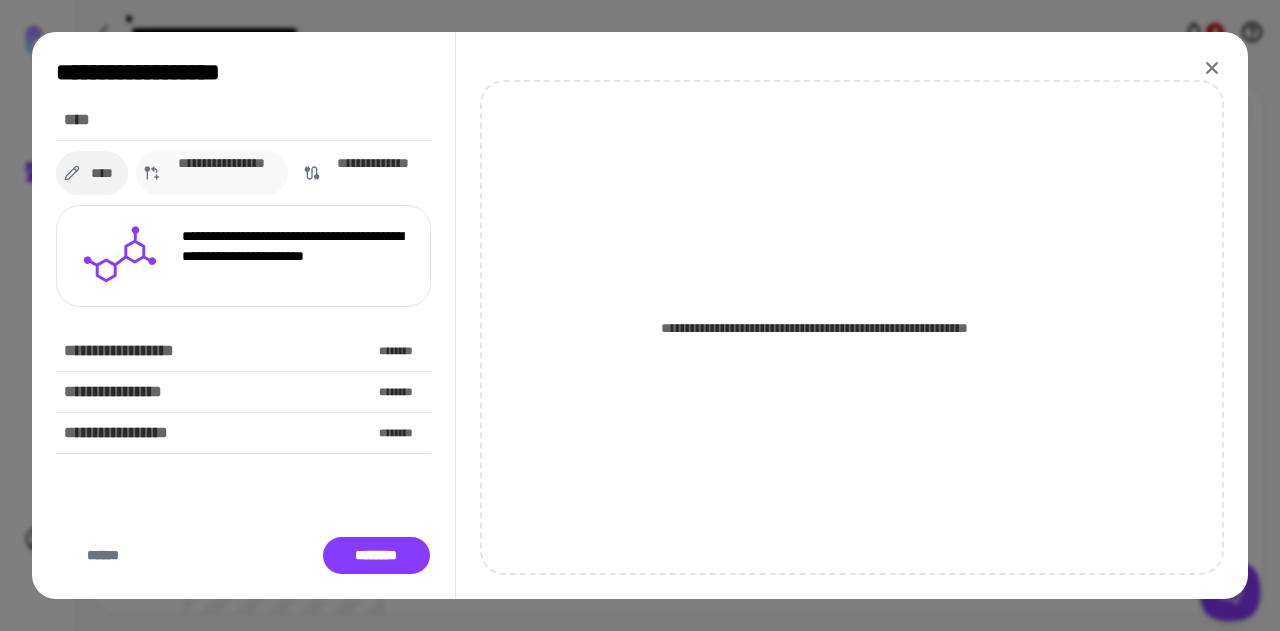 click on "**********" at bounding box center [222, 173] 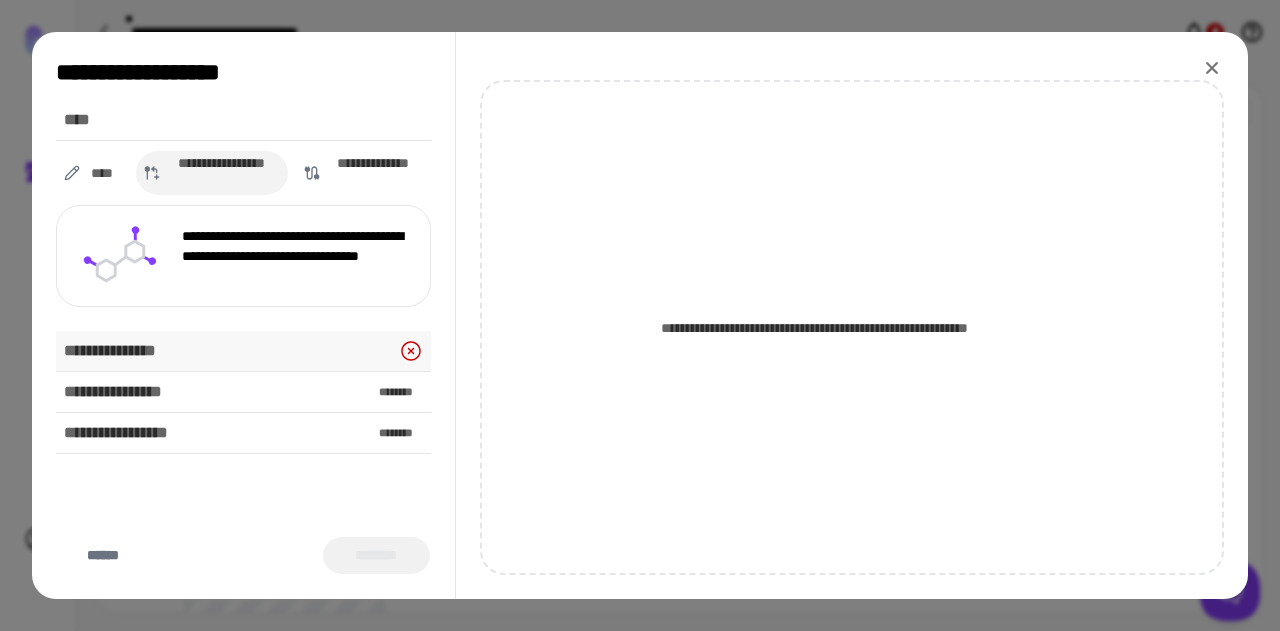 click on "**********" at bounding box center [243, 351] 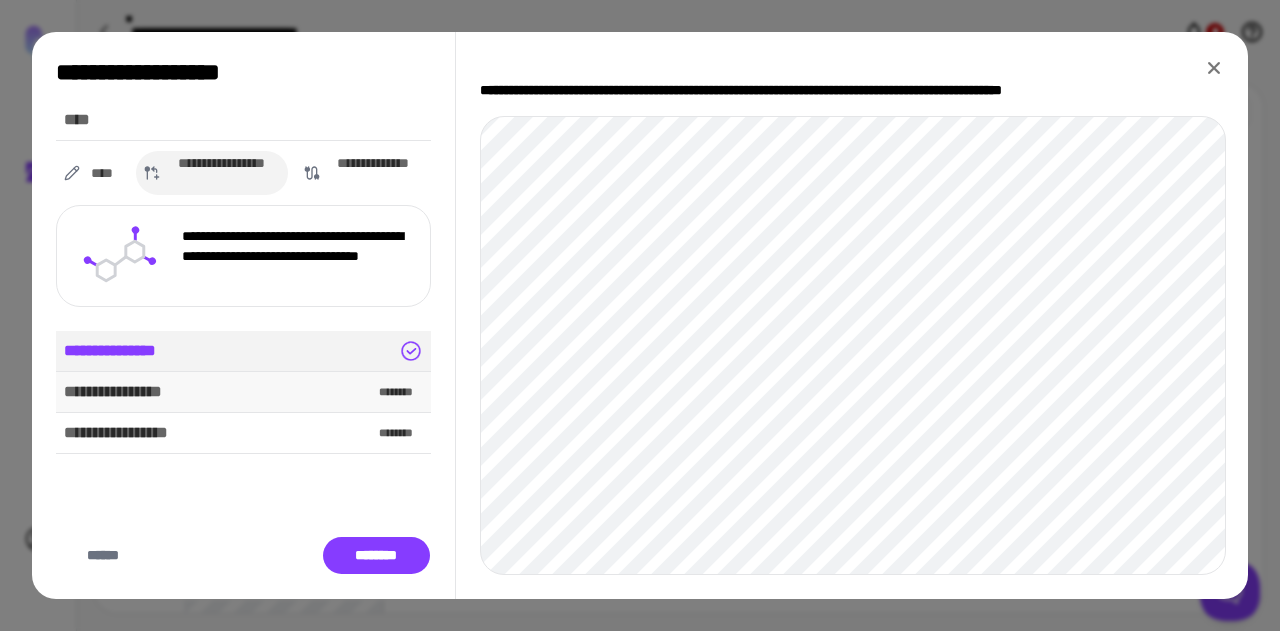 click on "**********" at bounding box center (243, 392) 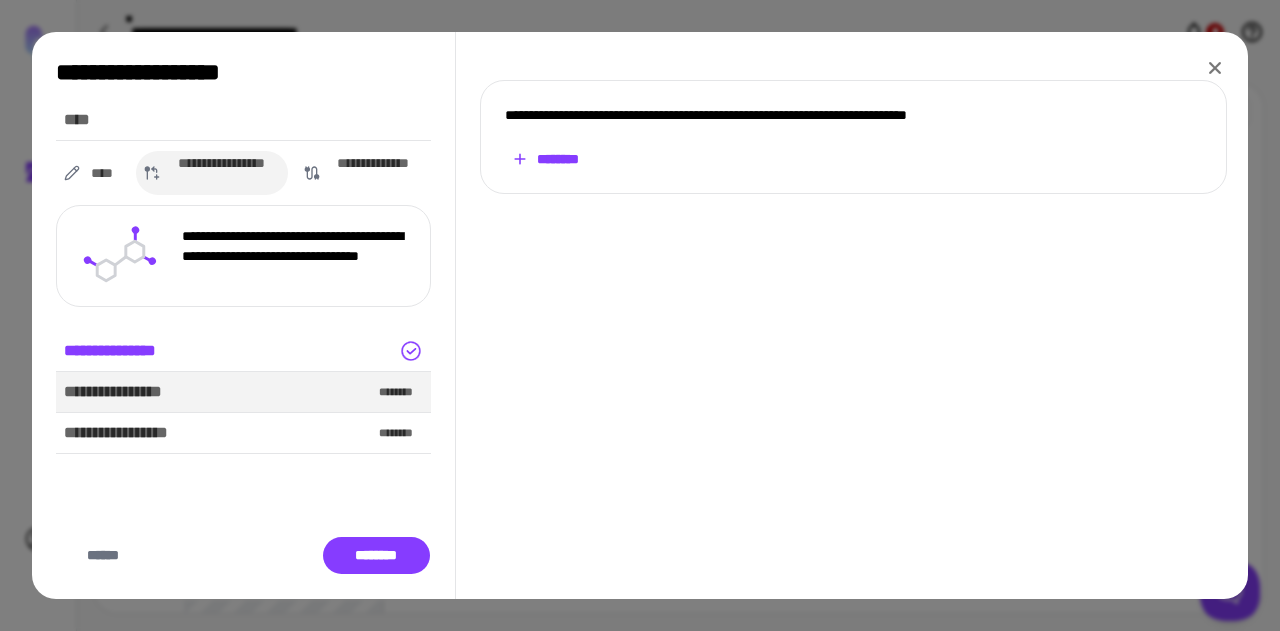 click on "********" at bounding box center (545, 159) 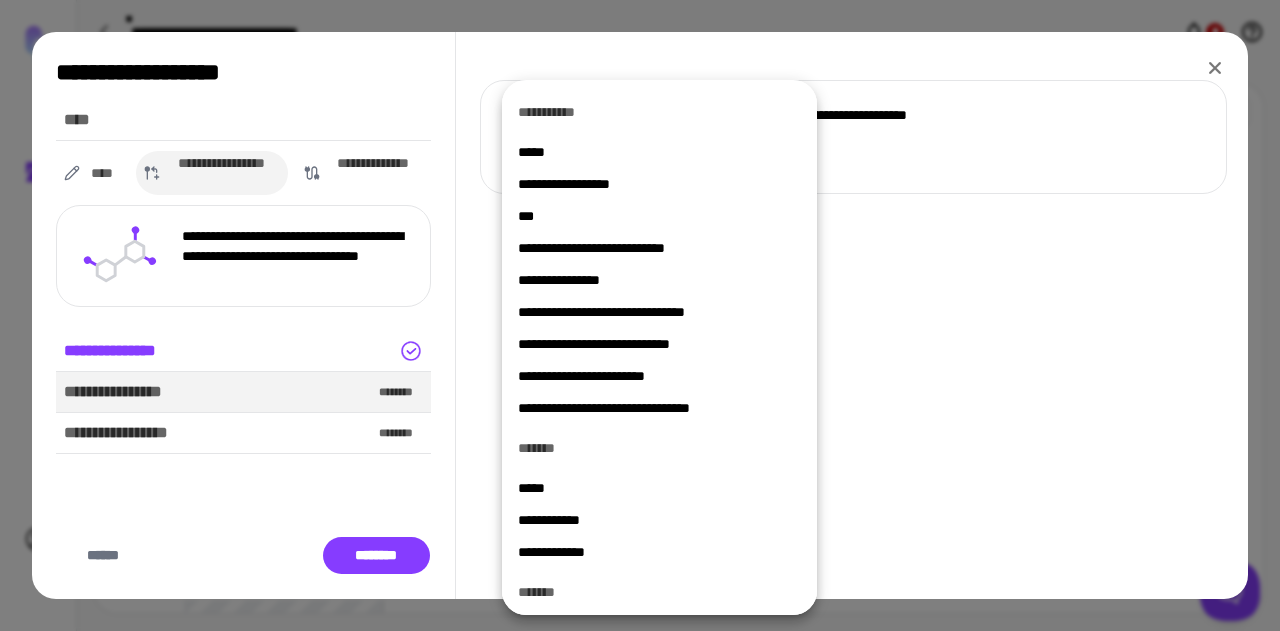 click at bounding box center [640, 315] 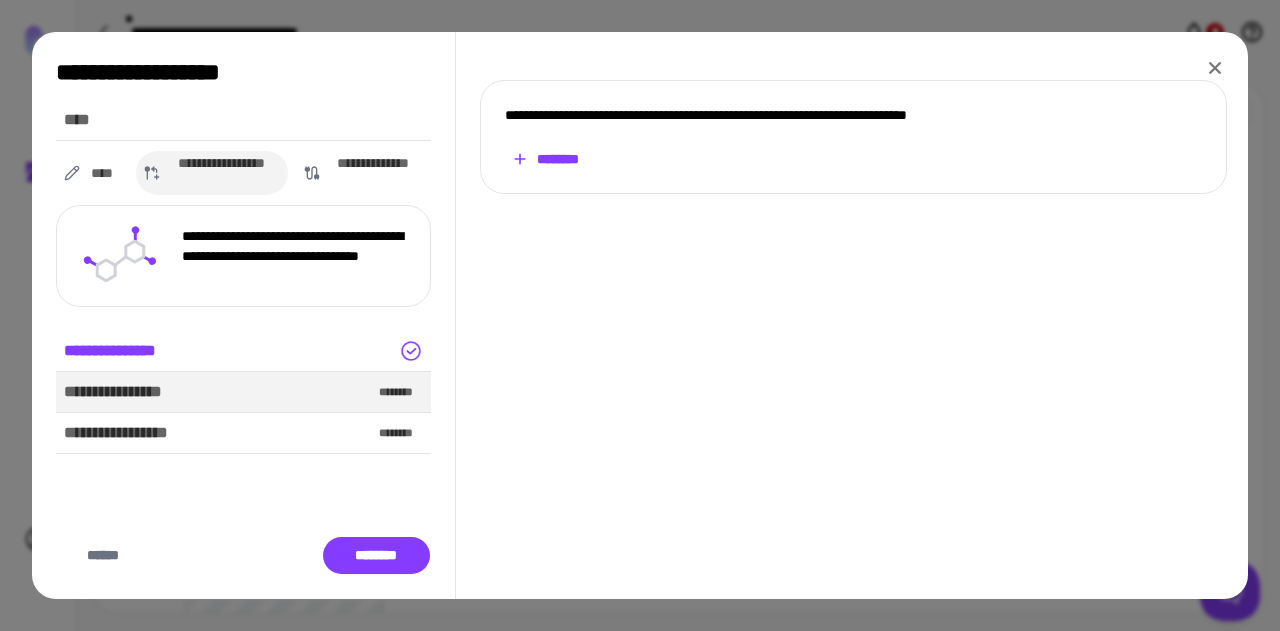 click on "**********" at bounding box center (853, 137) 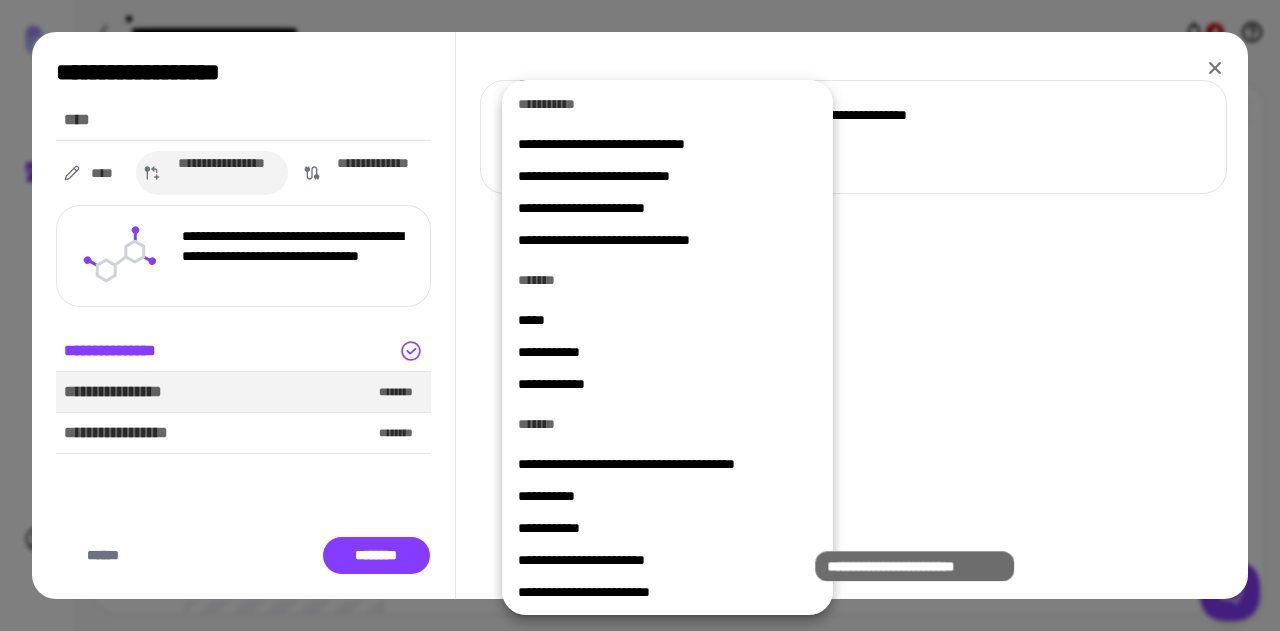 click on "**********" at bounding box center (659, 560) 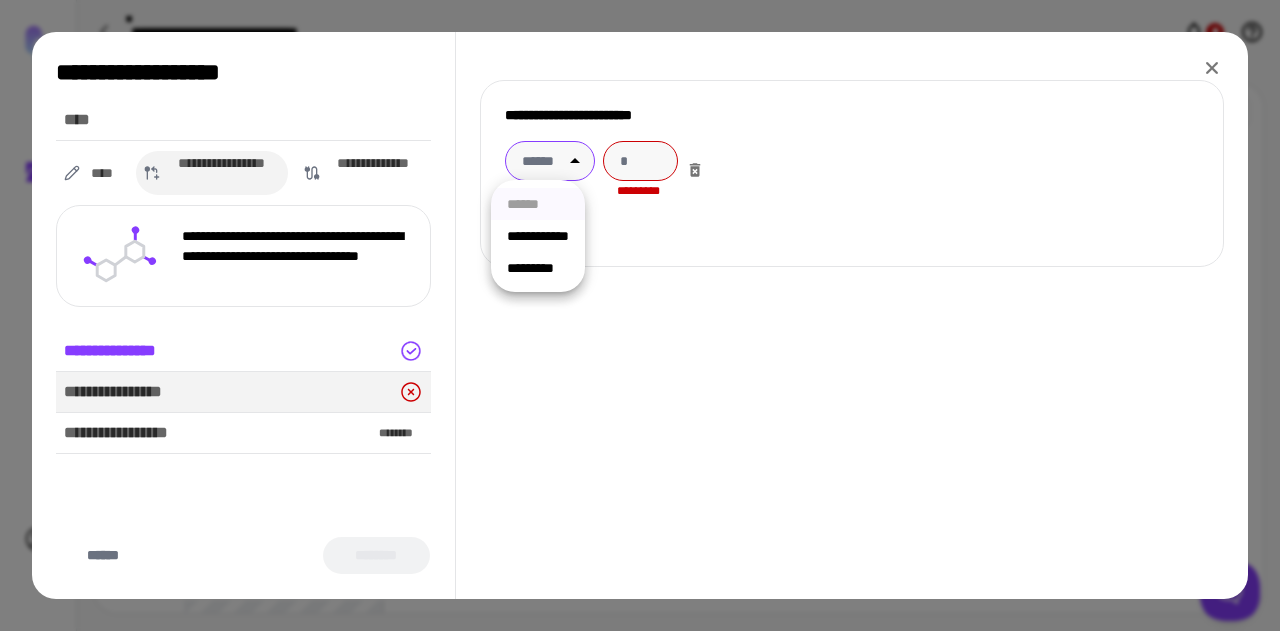 click on "**********" at bounding box center [640, 315] 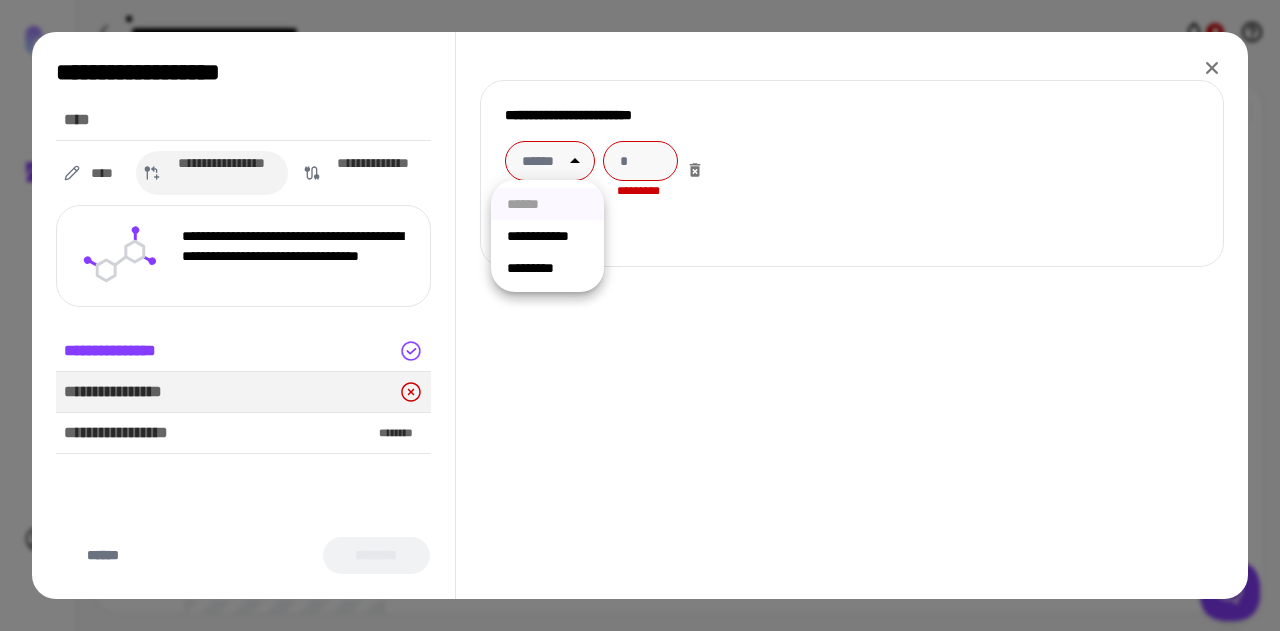 click on "*********" at bounding box center (547, 268) 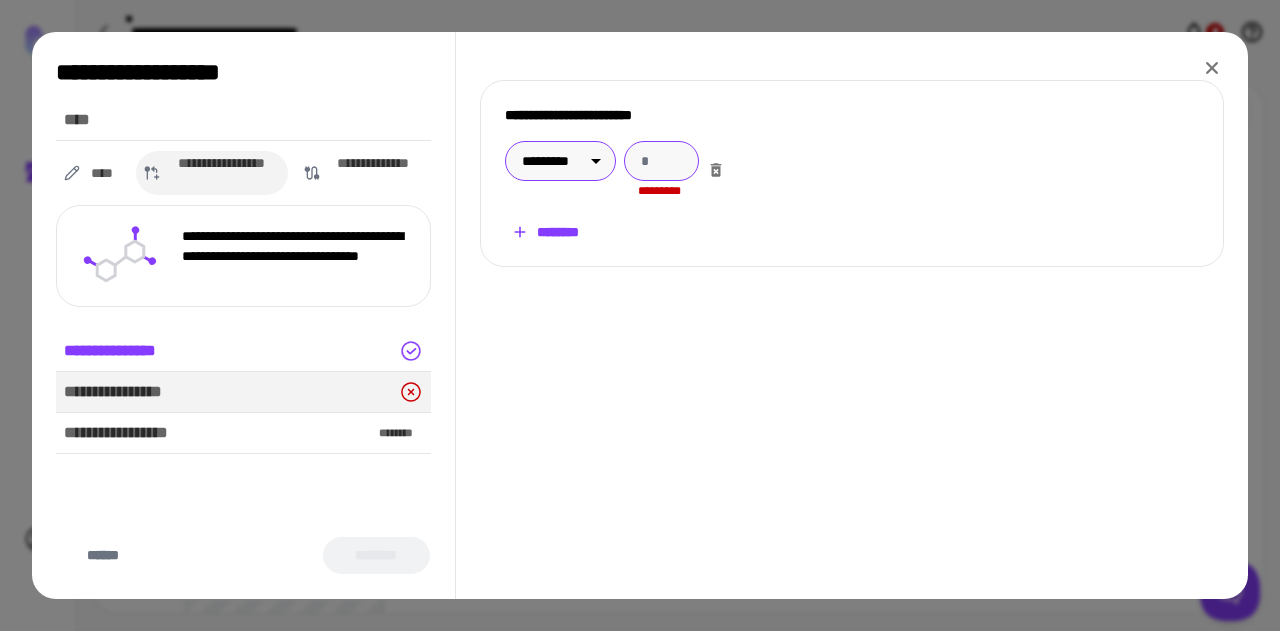 click at bounding box center [661, 161] 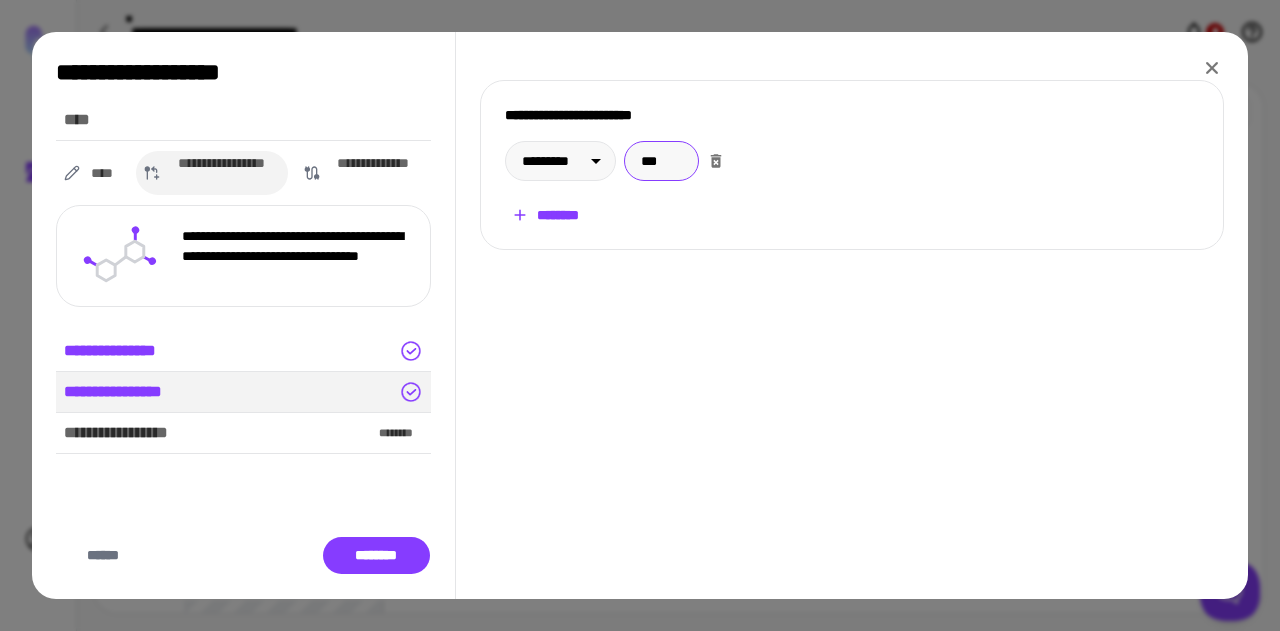 type on "***" 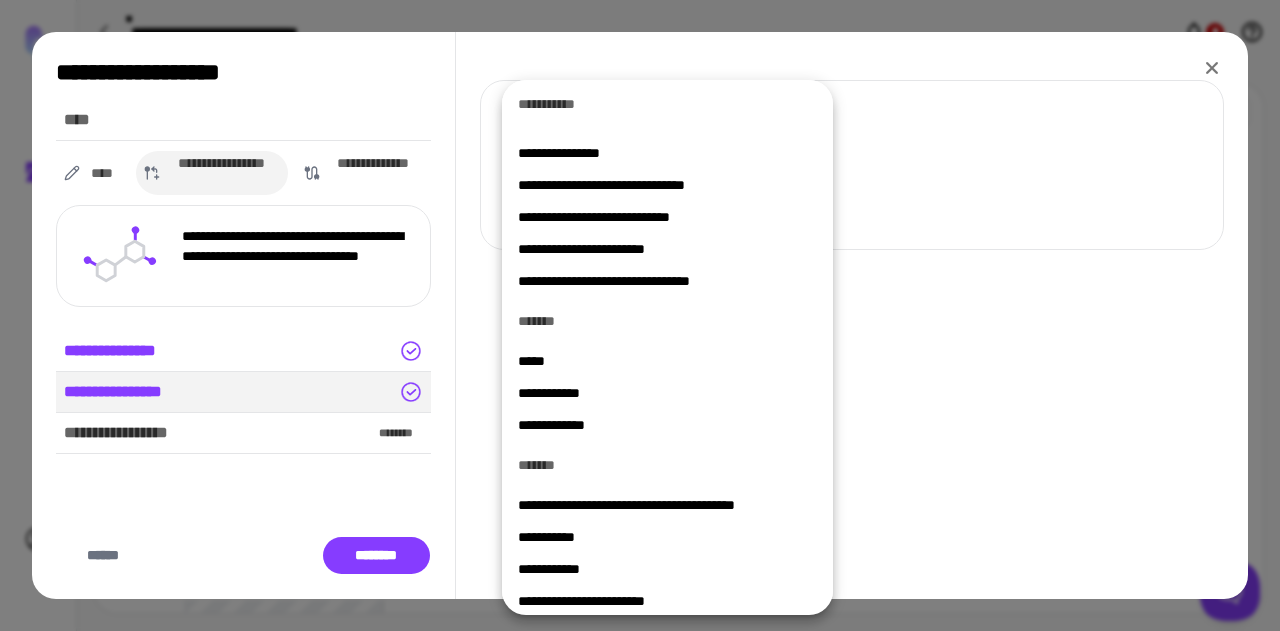 scroll, scrollTop: 168, scrollLeft: 0, axis: vertical 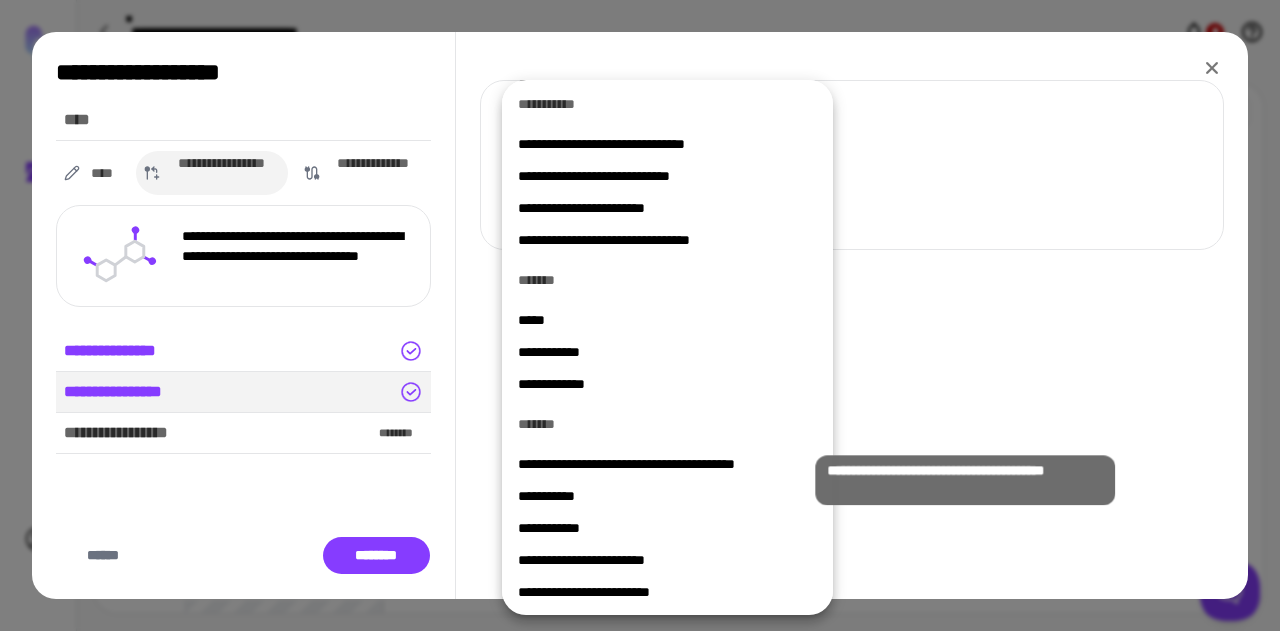 click on "**********" at bounding box center (667, 464) 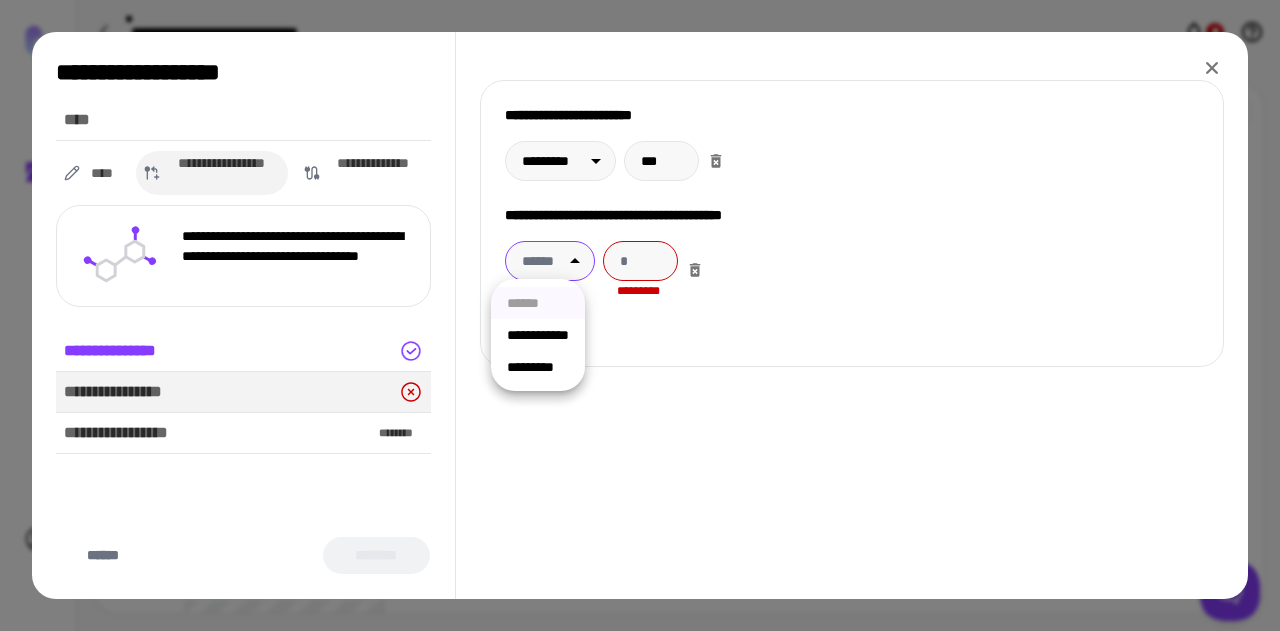 click on "**********" at bounding box center (640, 315) 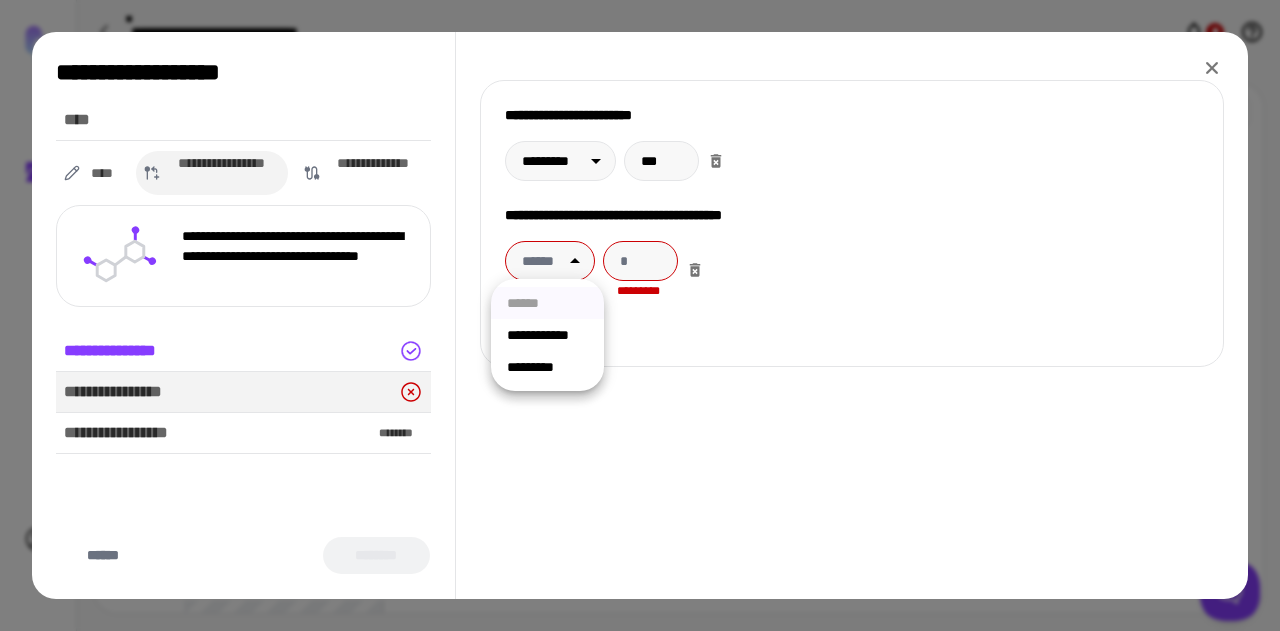 click on "**********" at bounding box center (547, 335) 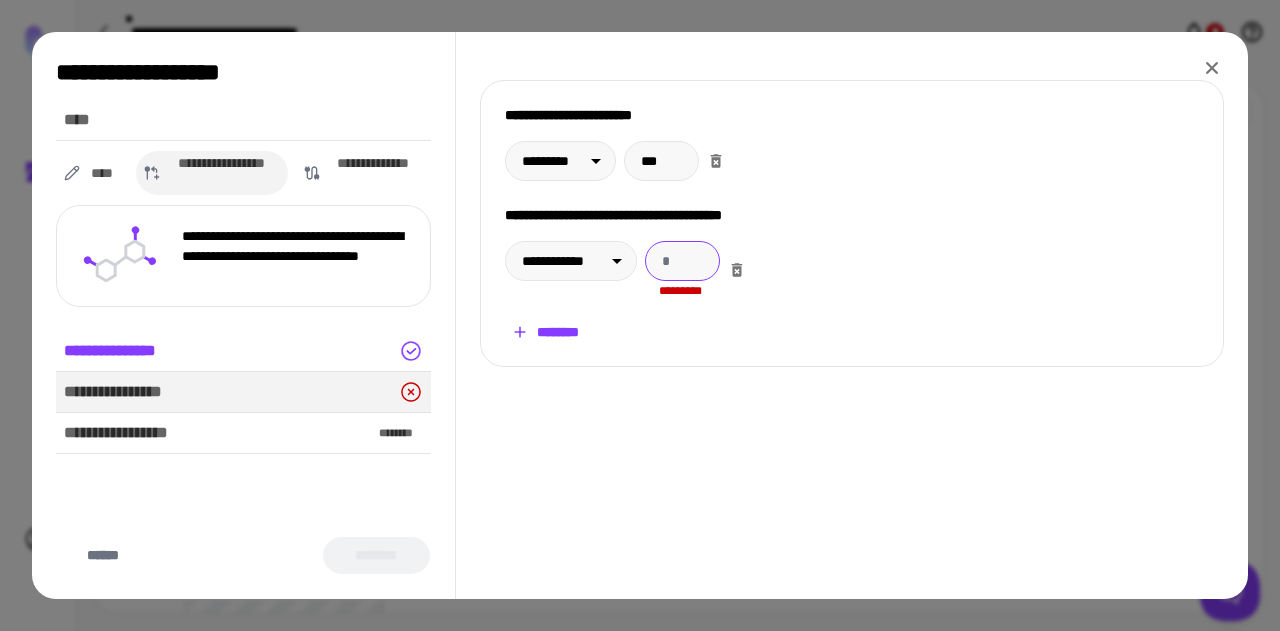 click at bounding box center (682, 261) 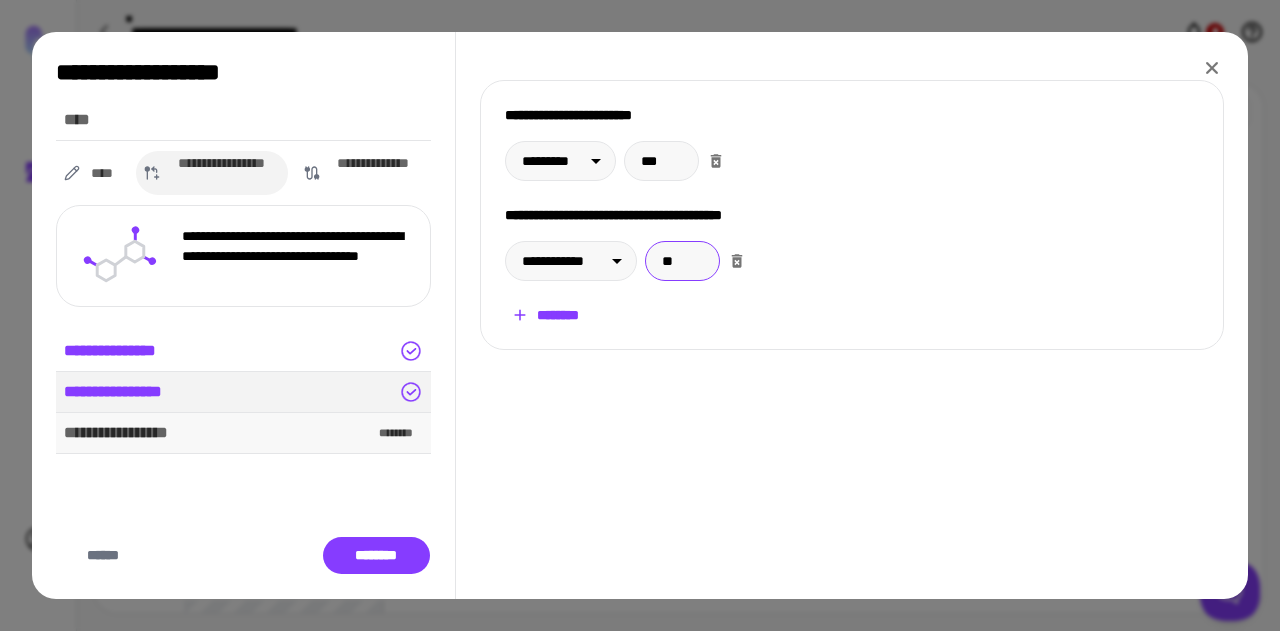 type on "**" 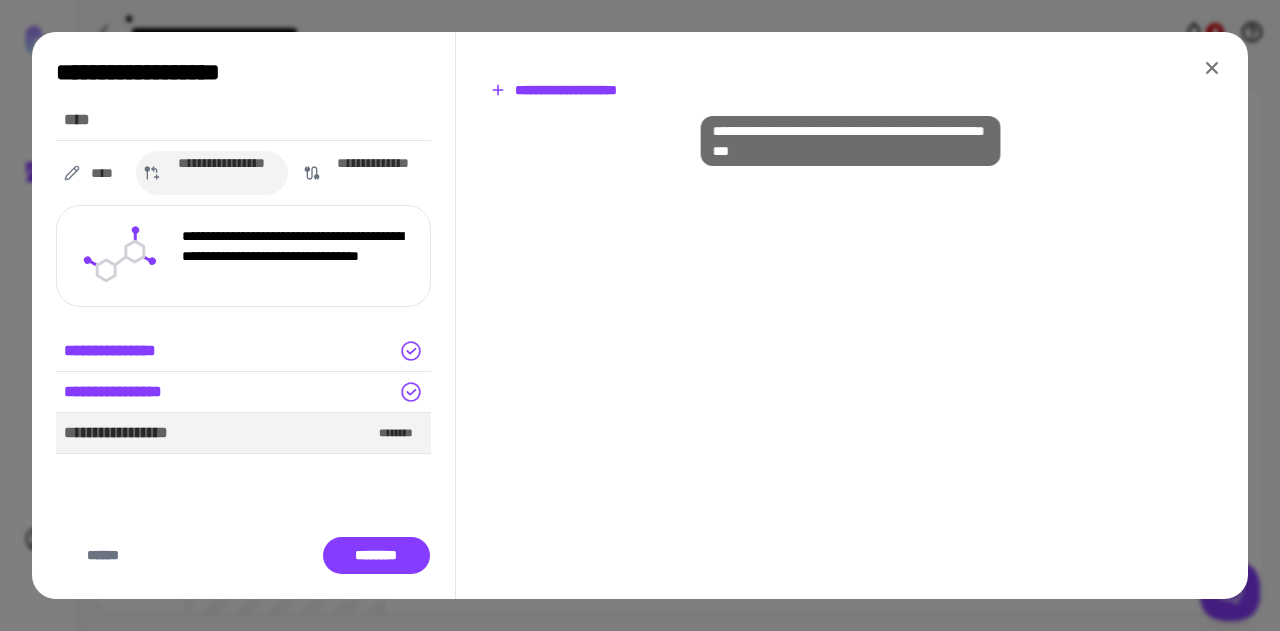 click on "**********" at bounding box center [553, 90] 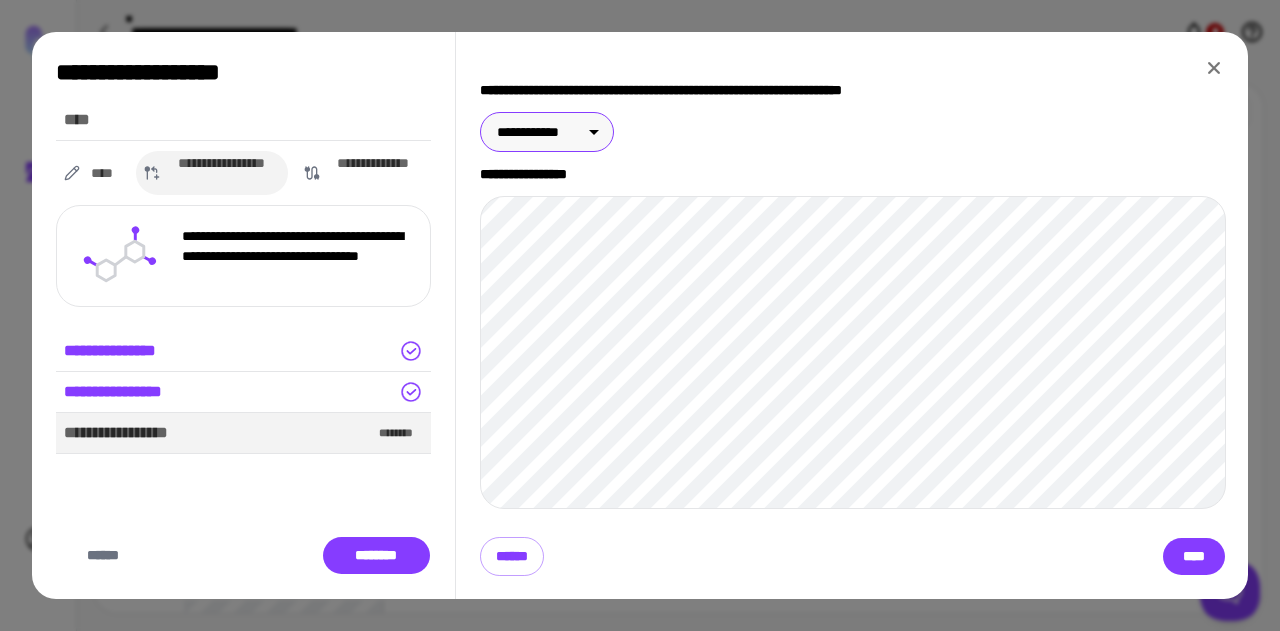 click on "**********" at bounding box center [640, 315] 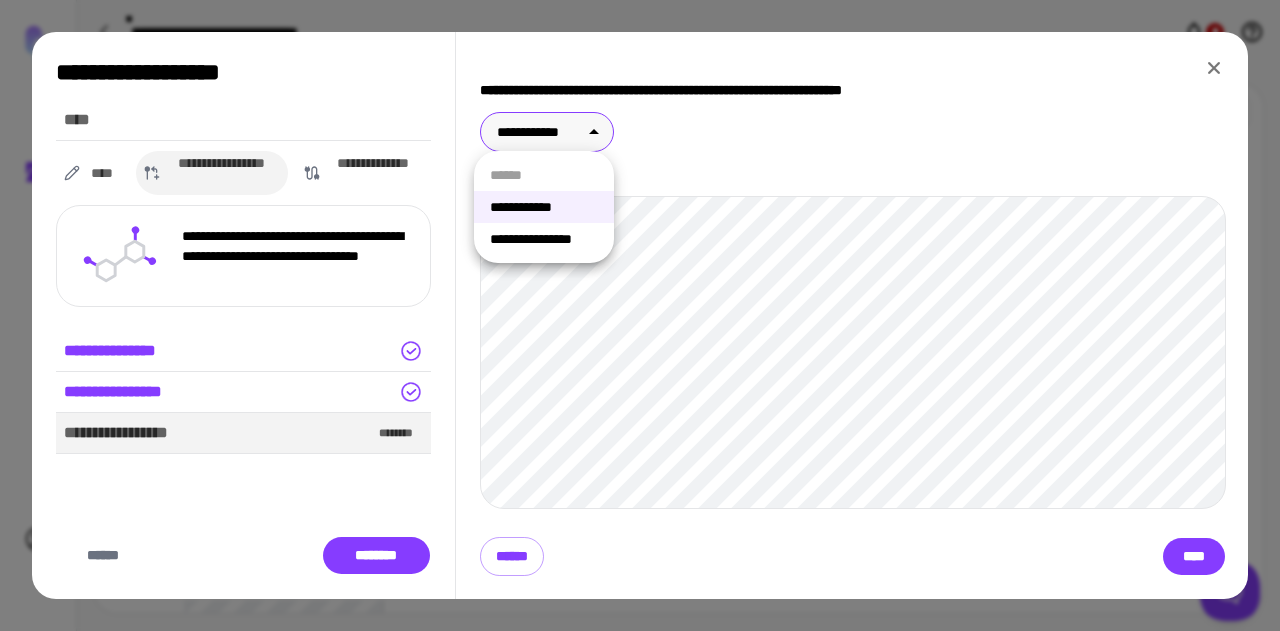 click on "**********" at bounding box center (544, 239) 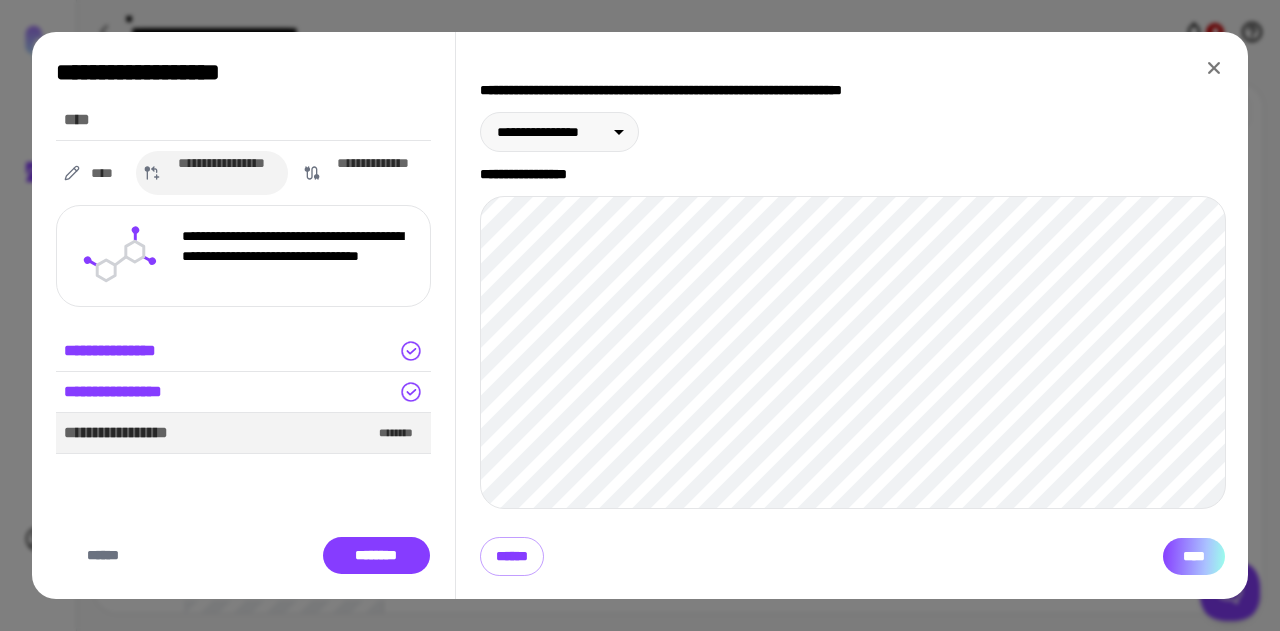 click on "****" at bounding box center [1194, 556] 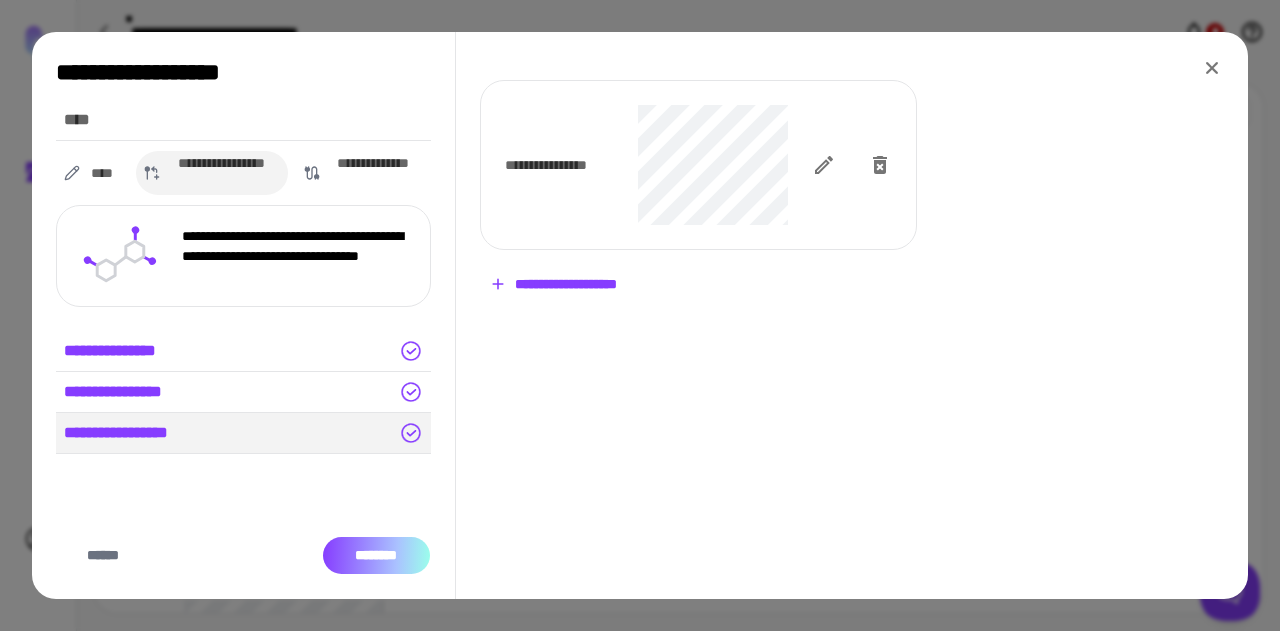 click on "********" at bounding box center [376, 555] 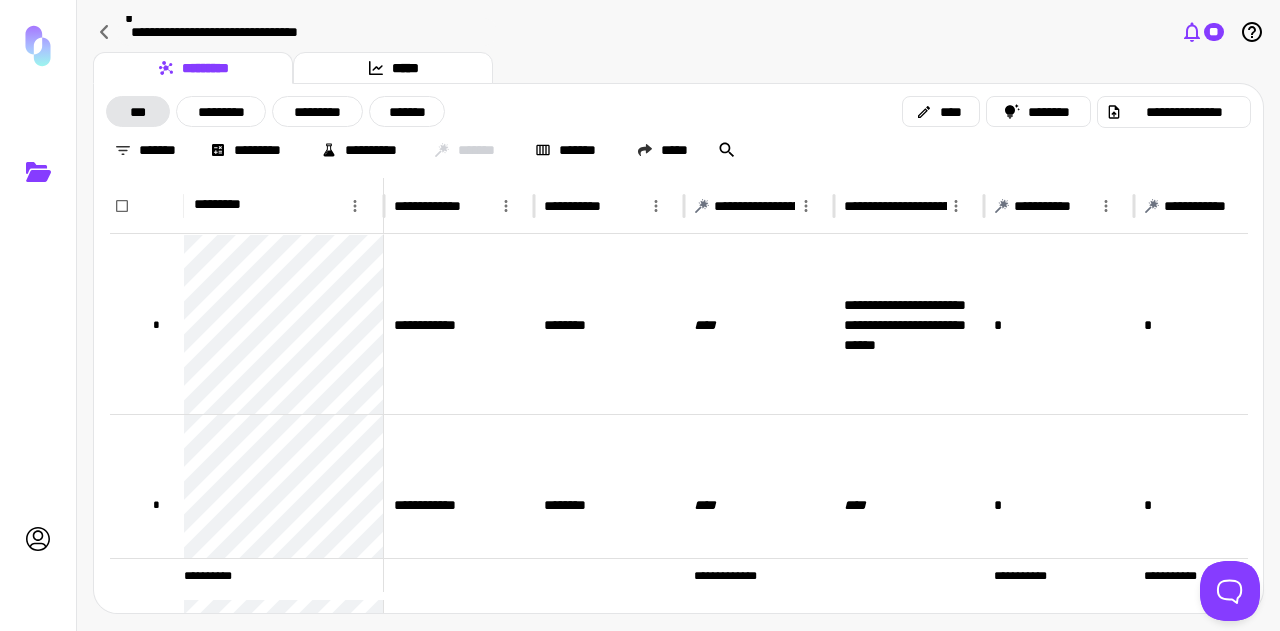 click 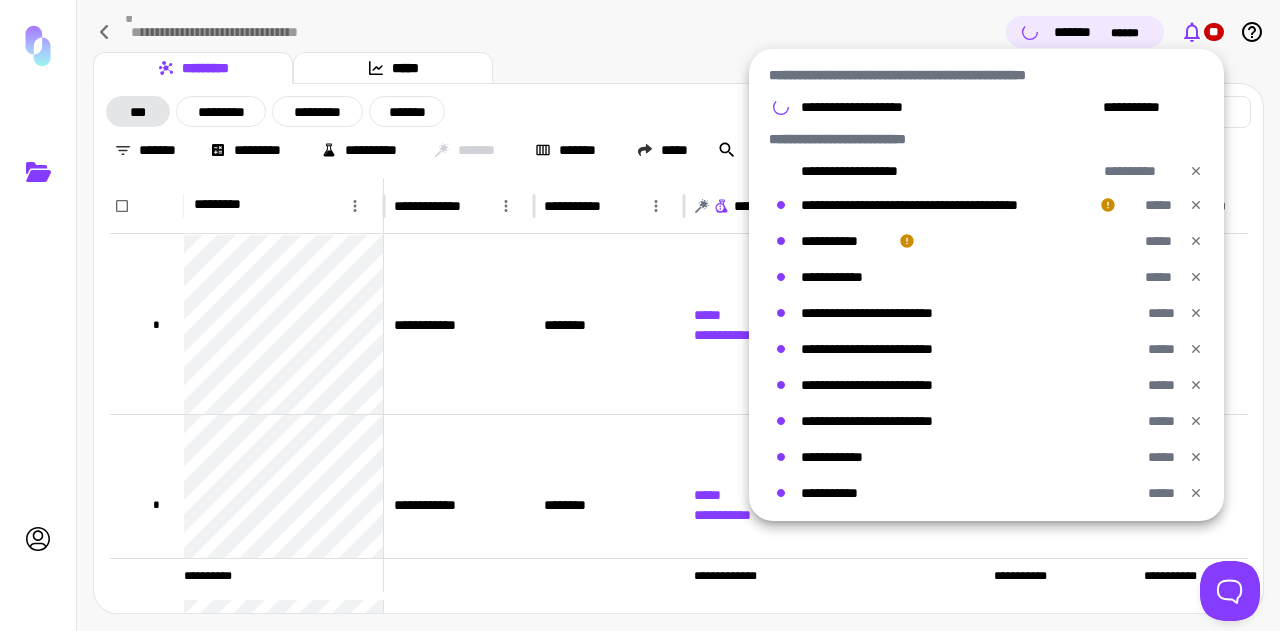 click at bounding box center [640, 315] 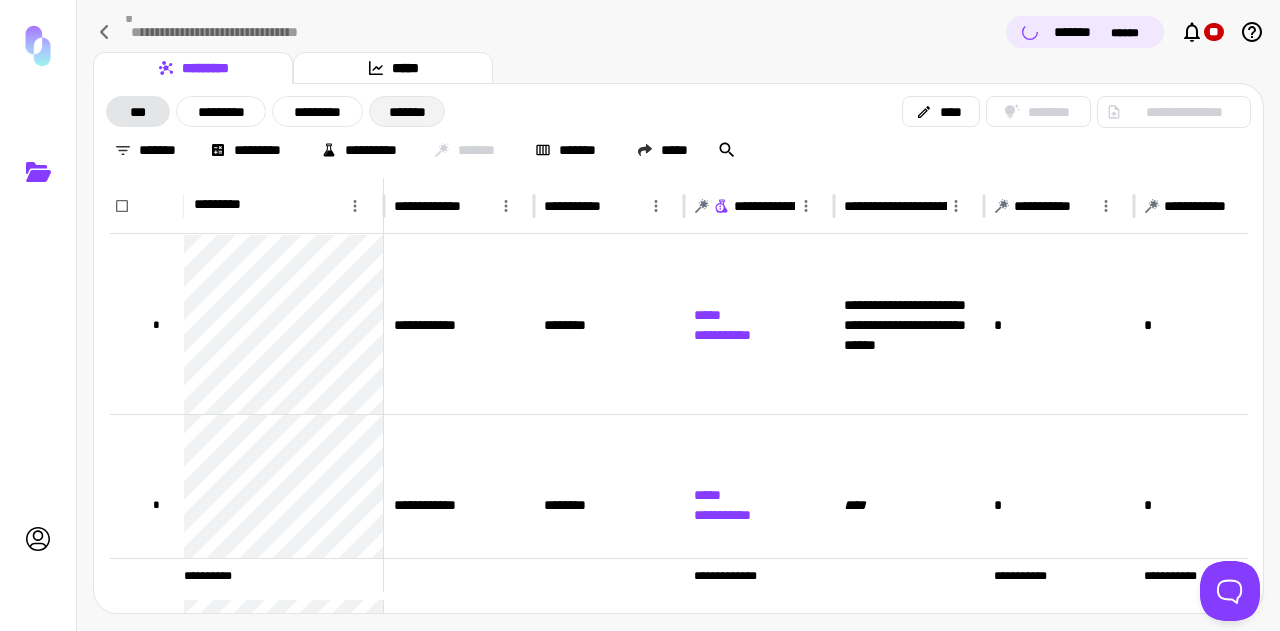 click on "*******" at bounding box center (407, 111) 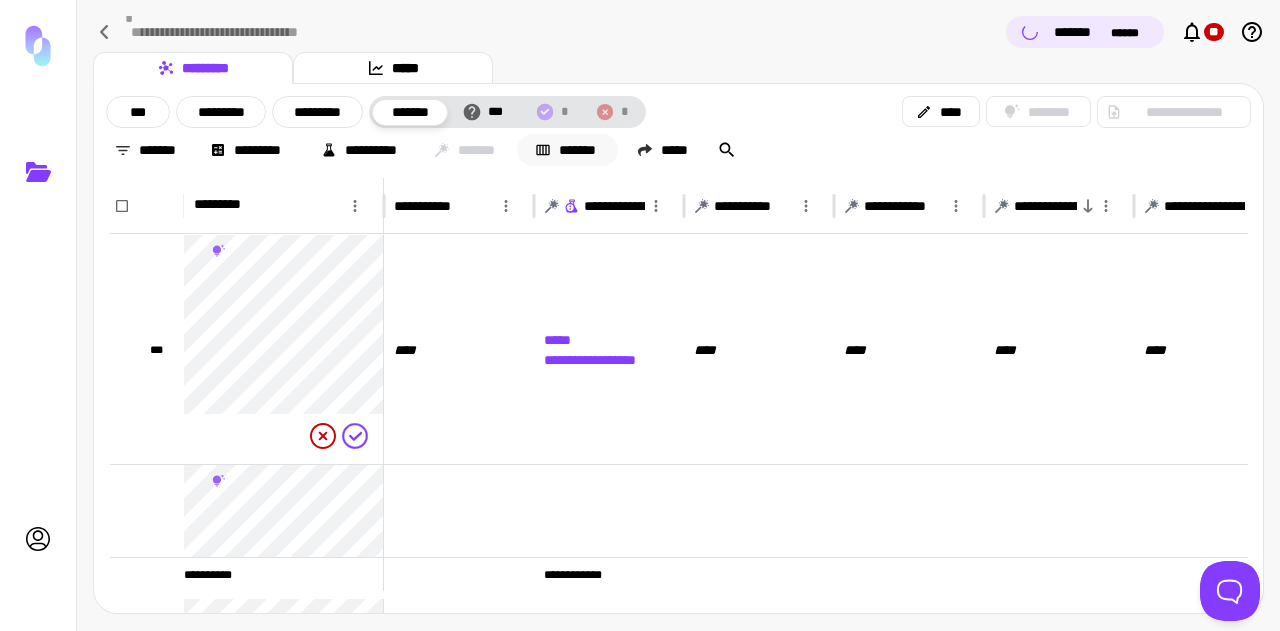 click on "*******" at bounding box center (567, 150) 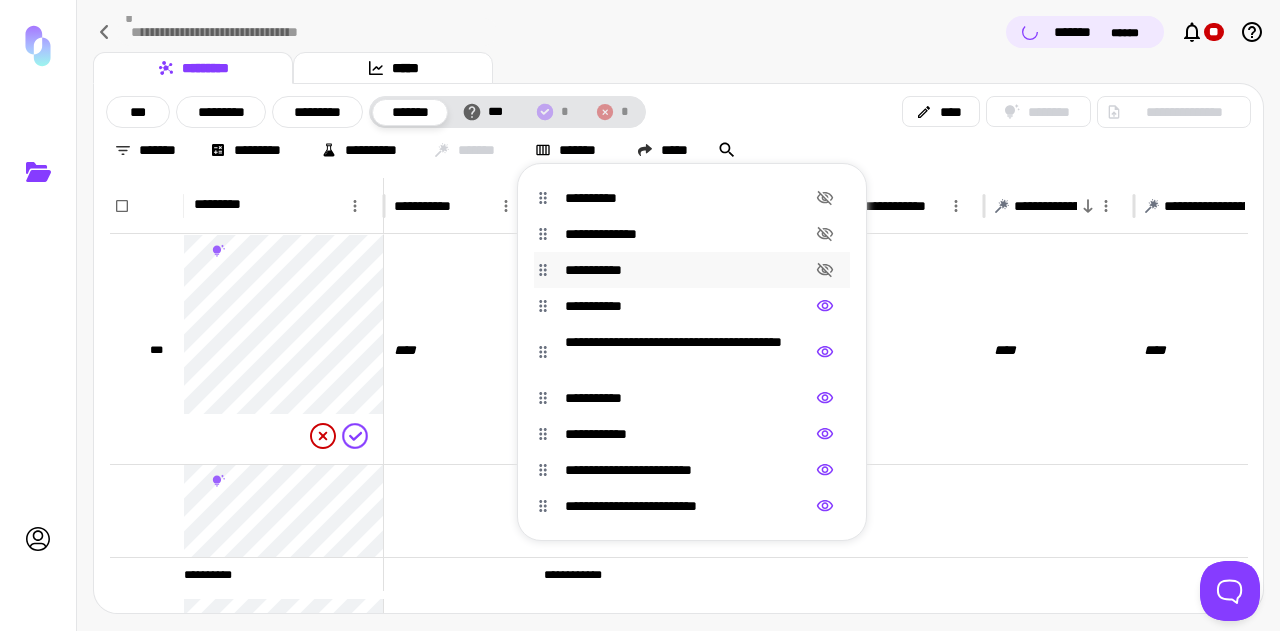 click 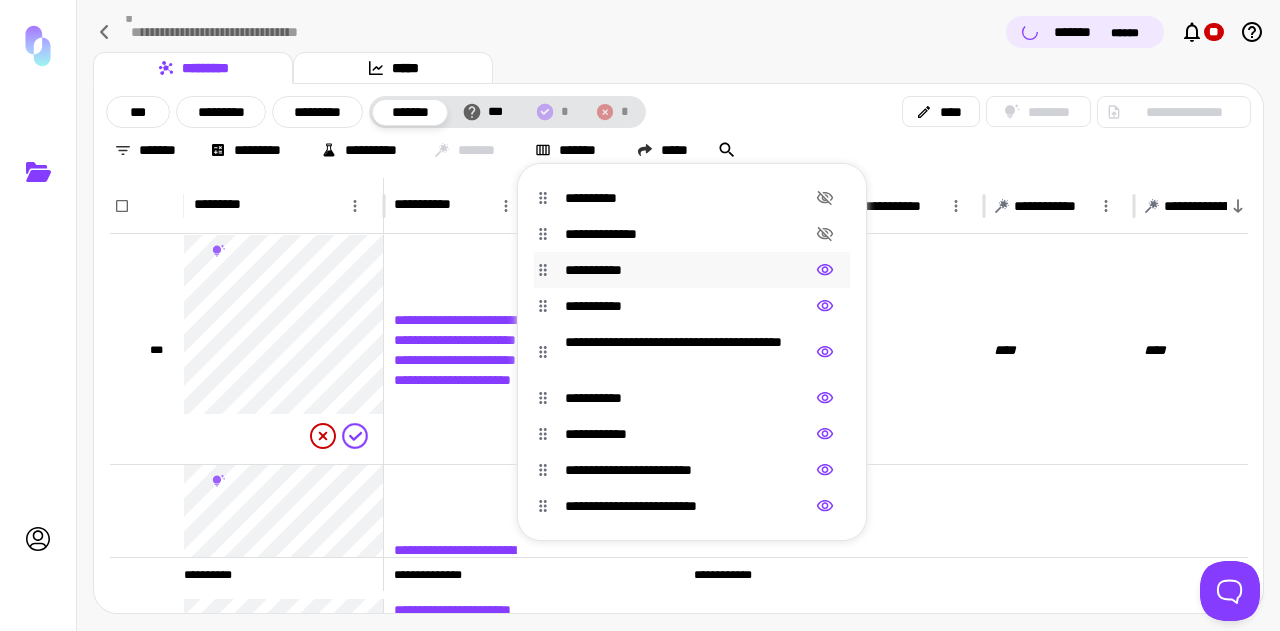 click at bounding box center (640, 315) 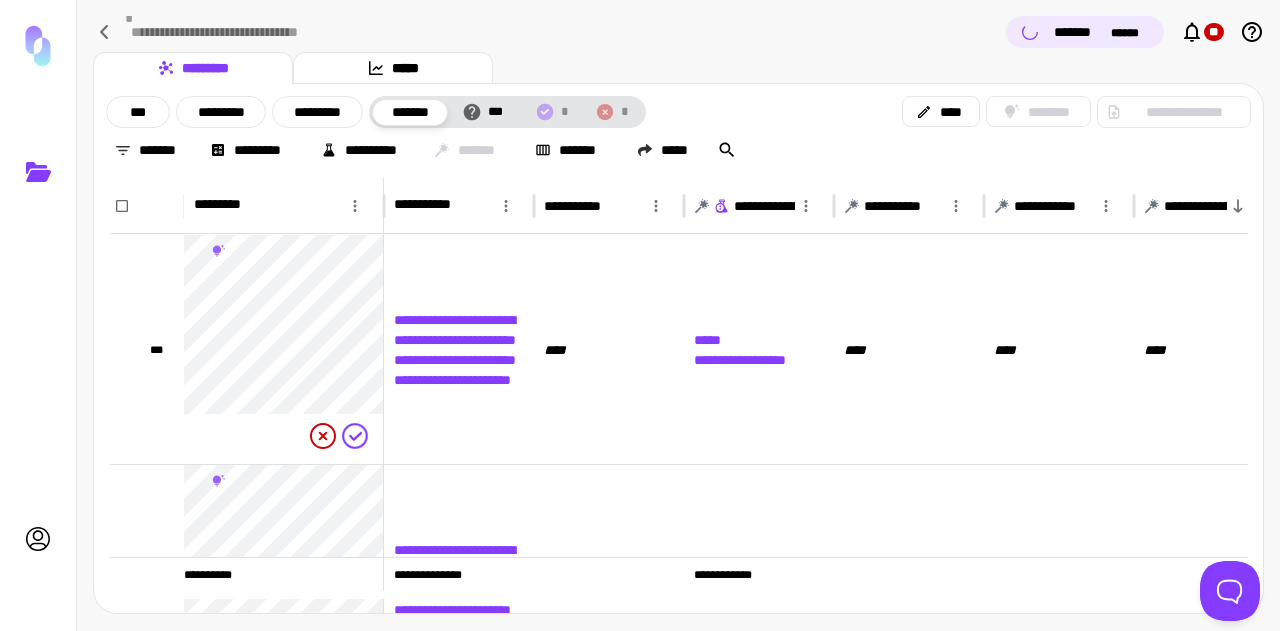 click 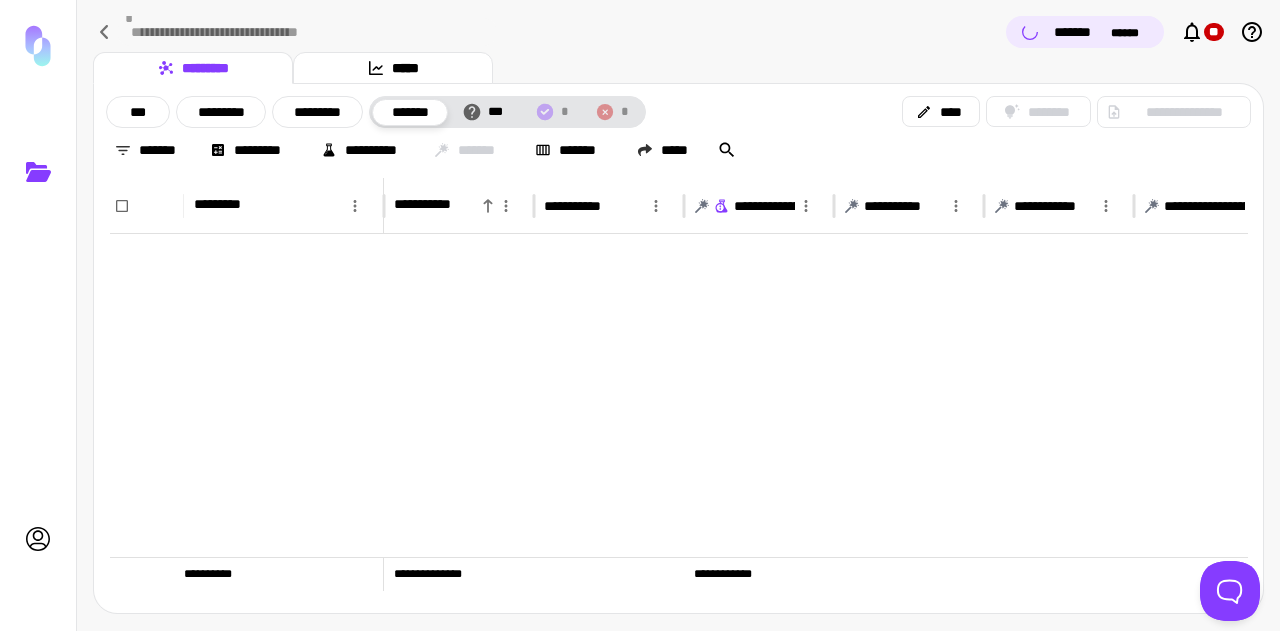scroll, scrollTop: 1500, scrollLeft: 0, axis: vertical 